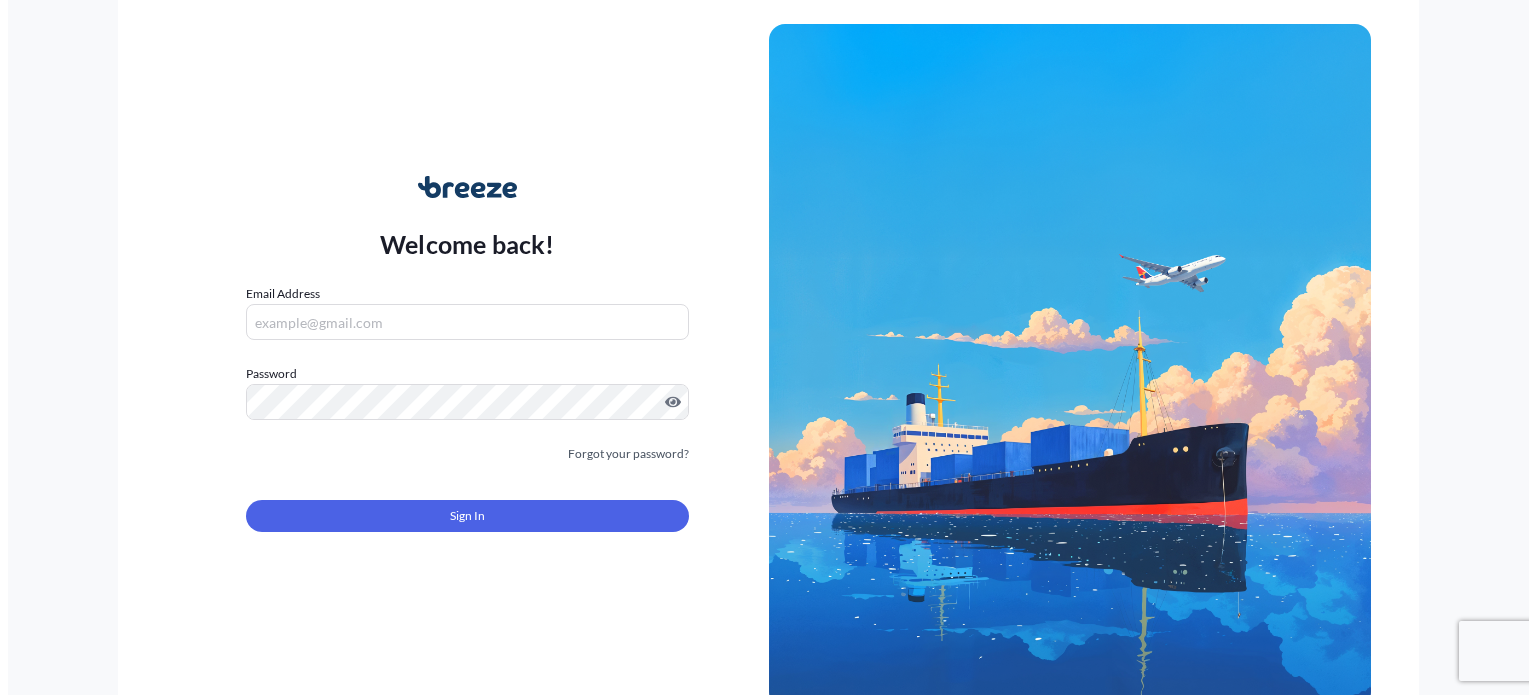 scroll, scrollTop: 0, scrollLeft: 0, axis: both 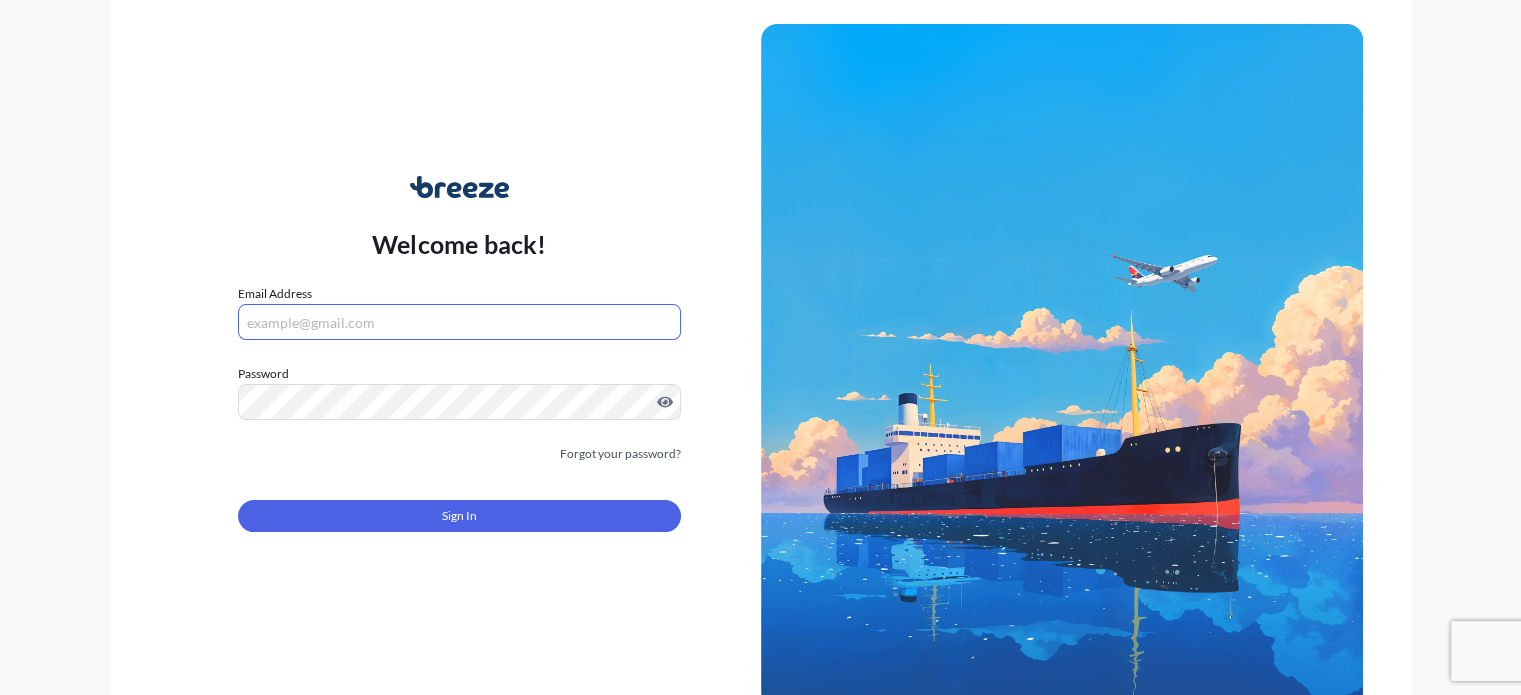click on "Email Address" at bounding box center [459, 322] 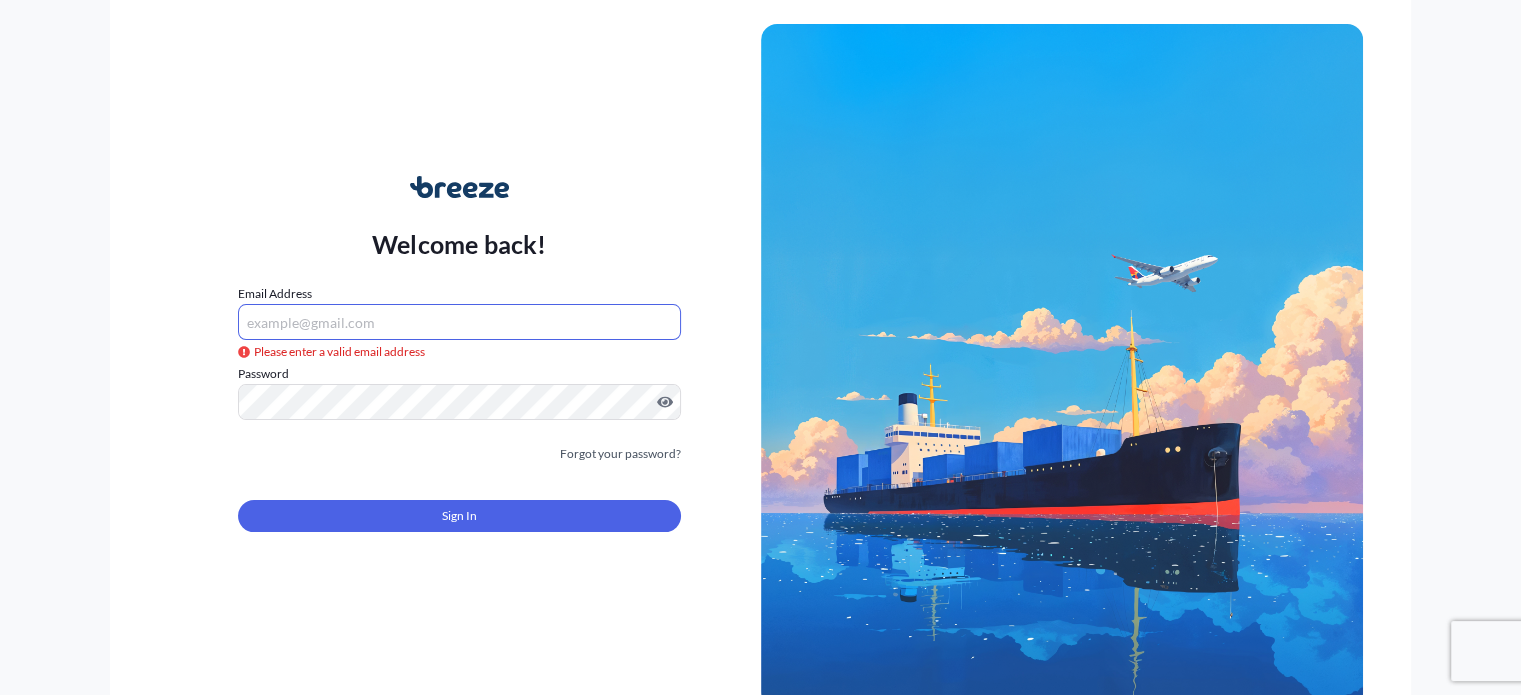 paste on "[EMAIL]" 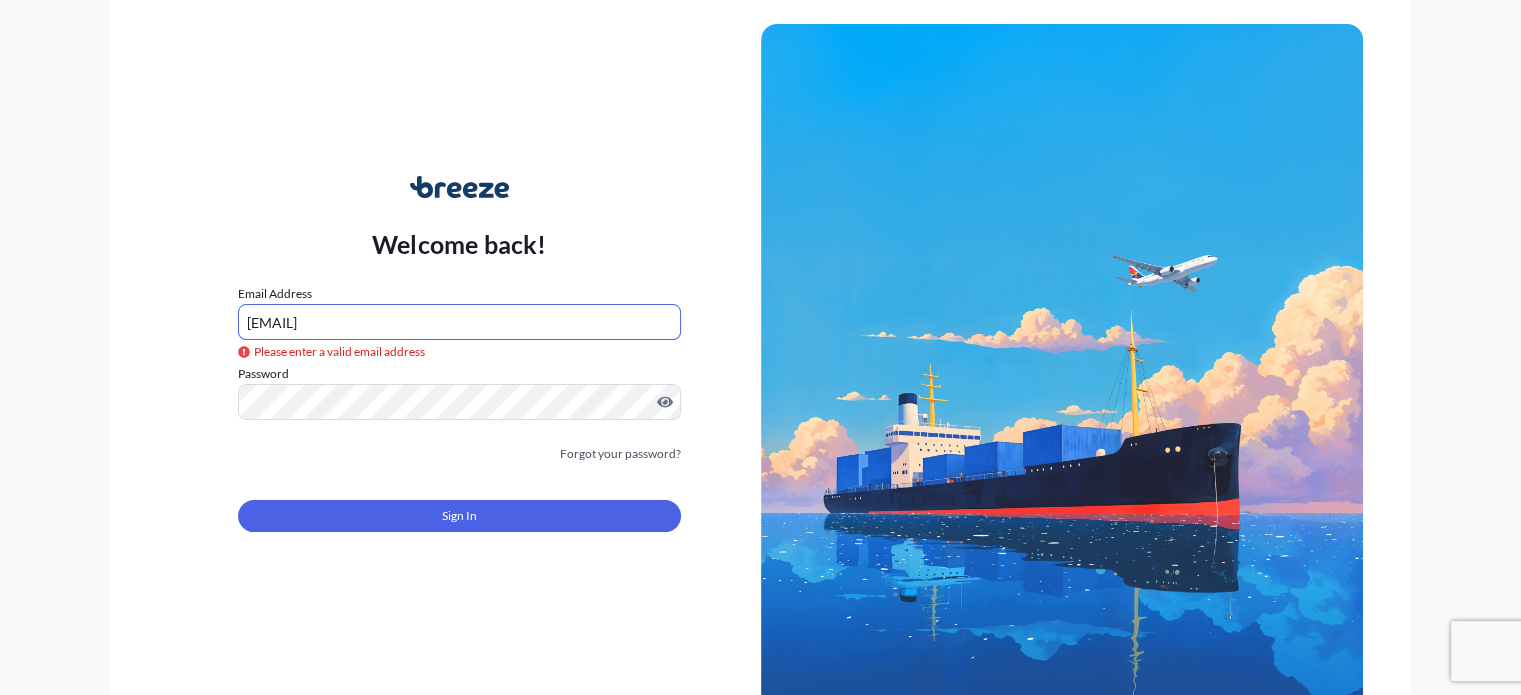 type on "[EMAIL]" 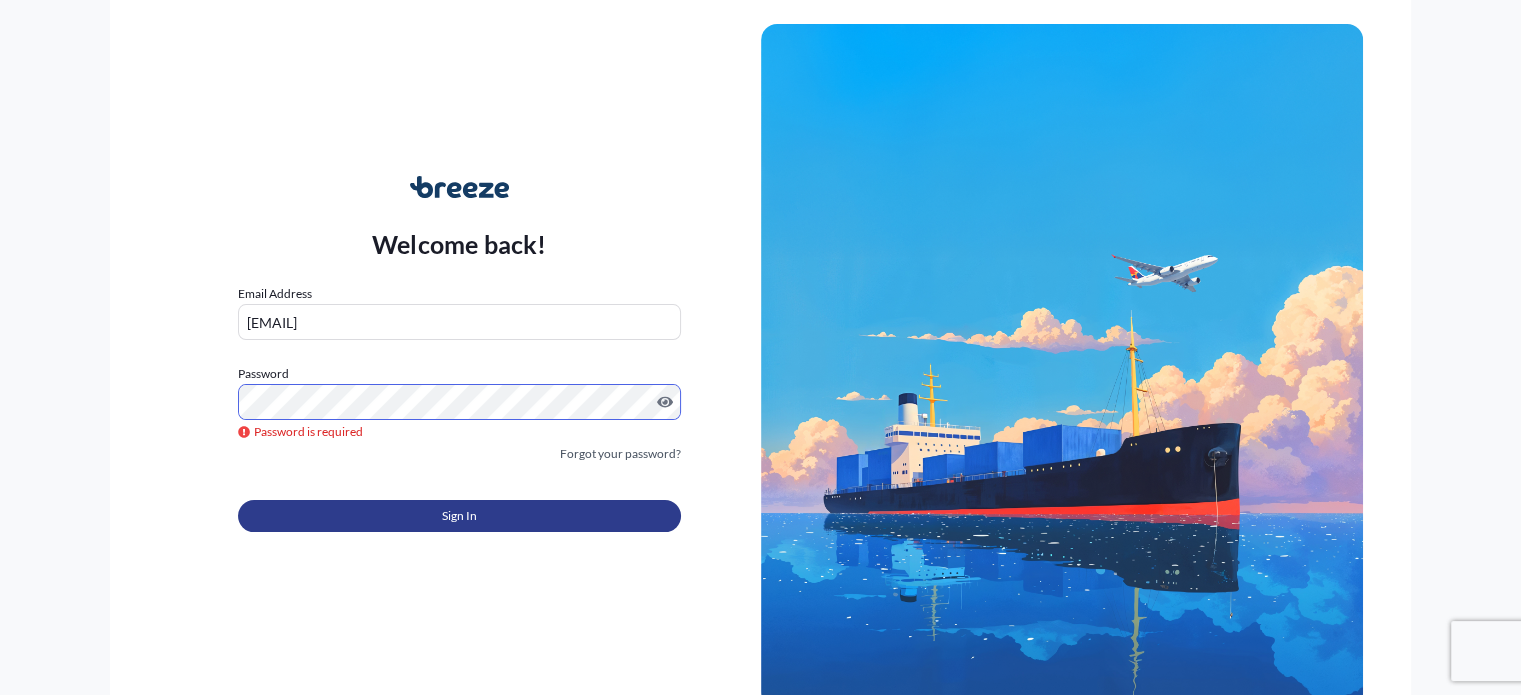 click on "Sign In" at bounding box center [459, 516] 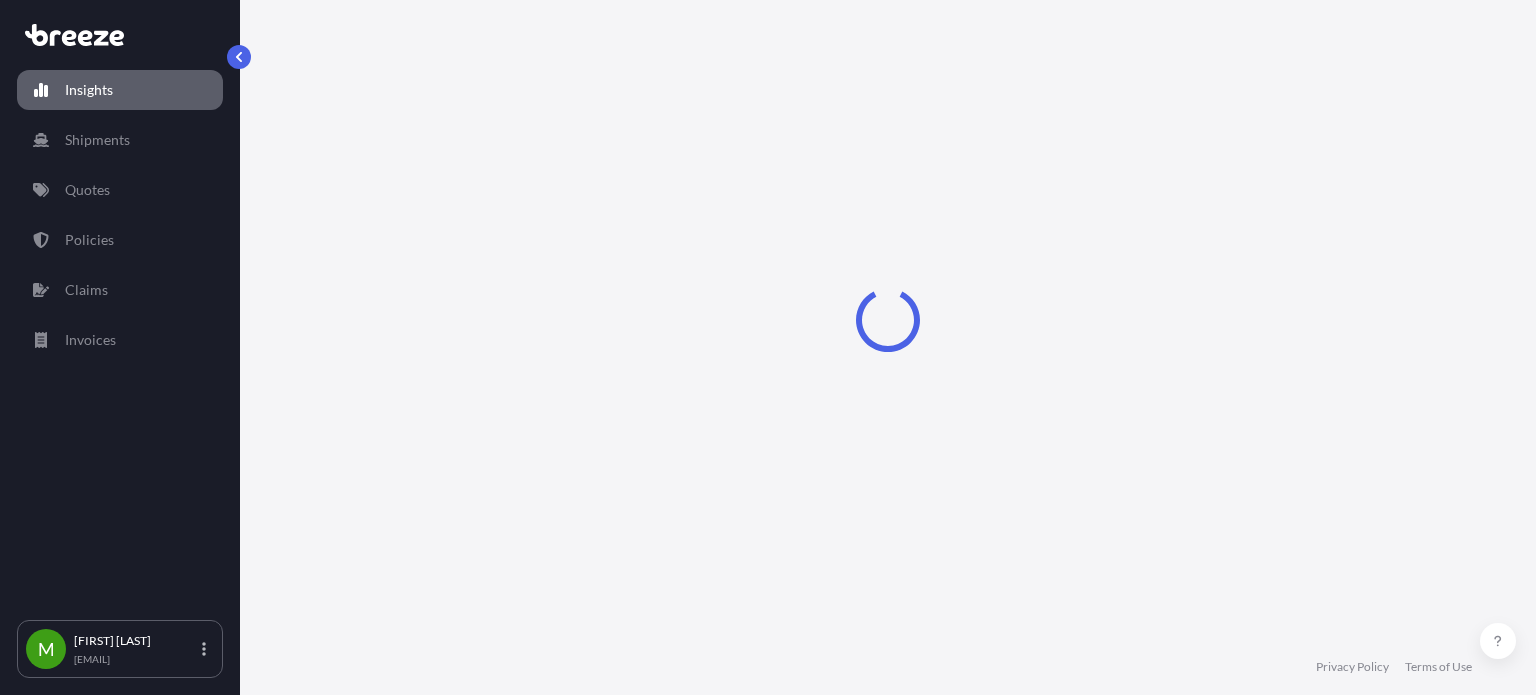 select on "2025" 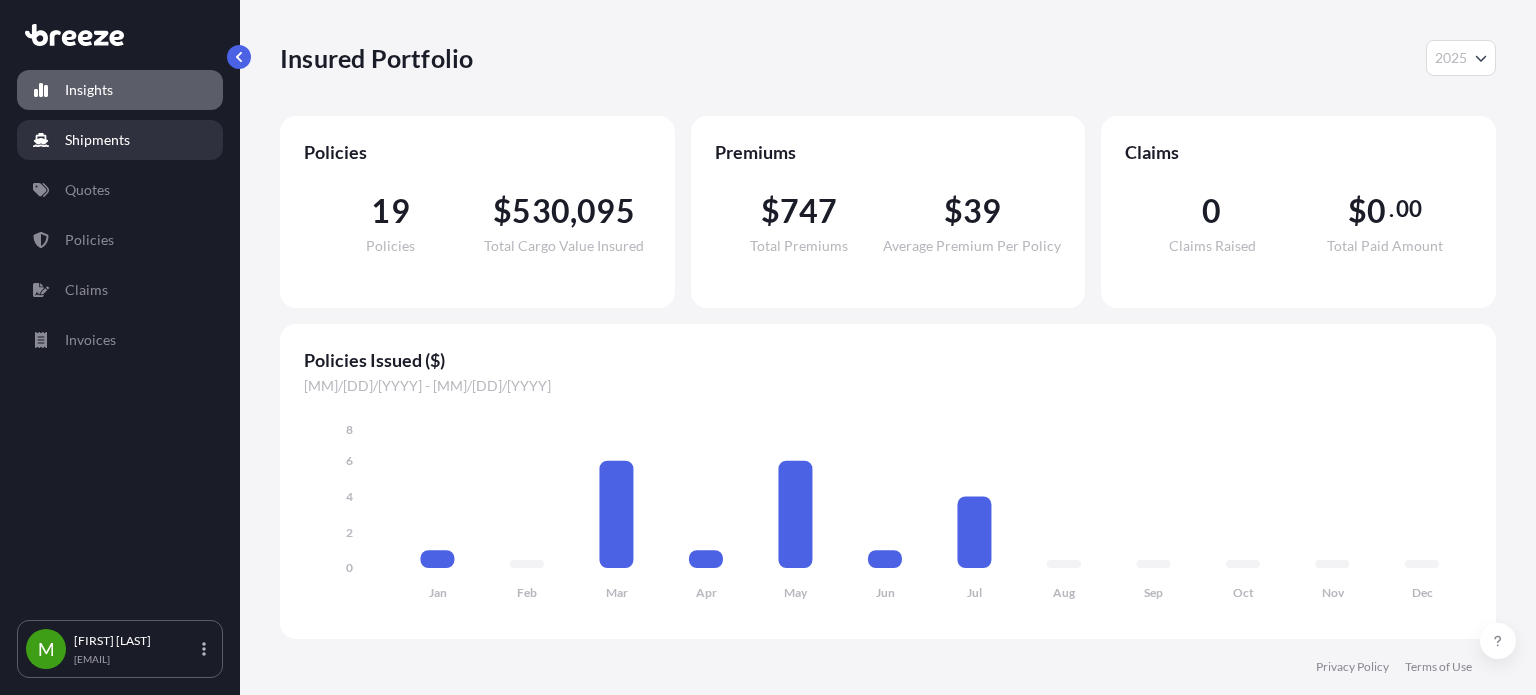 click on "Shipments" at bounding box center [120, 140] 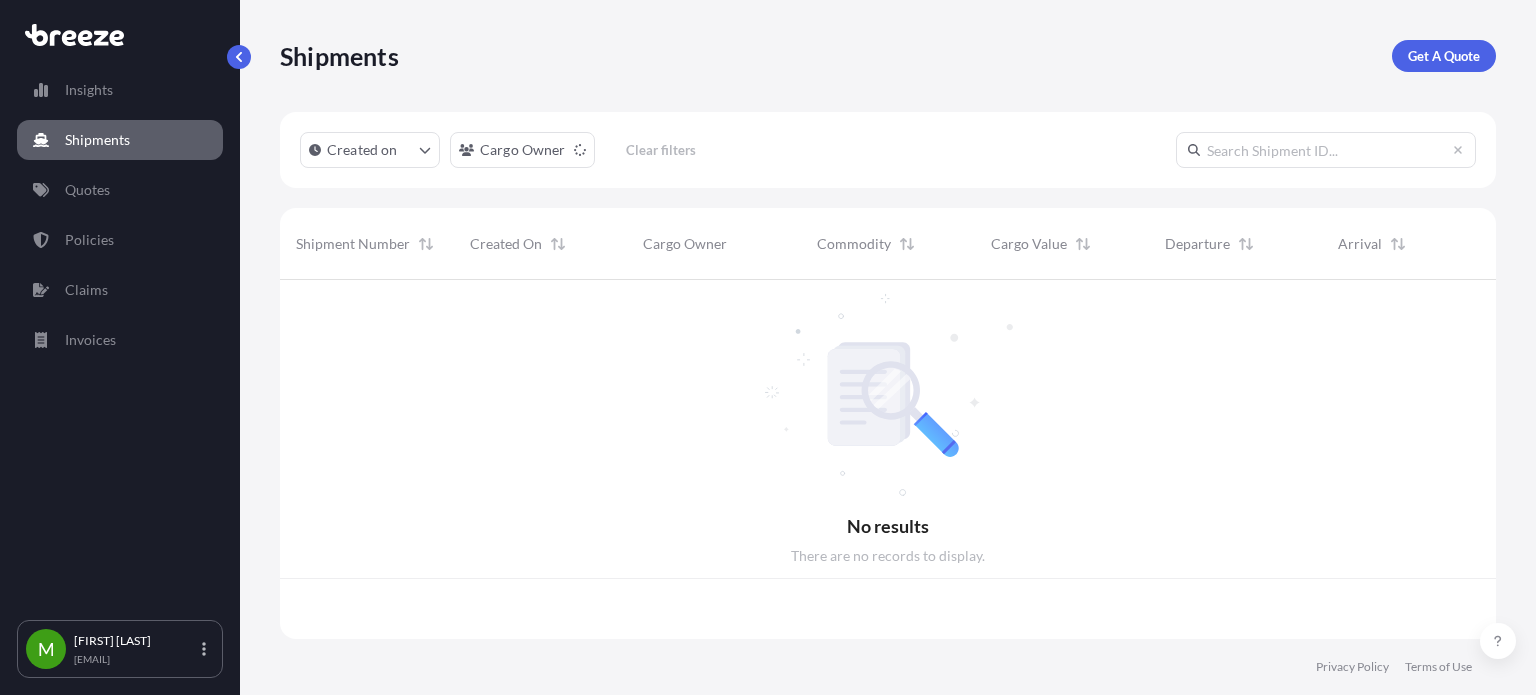 scroll, scrollTop: 16, scrollLeft: 16, axis: both 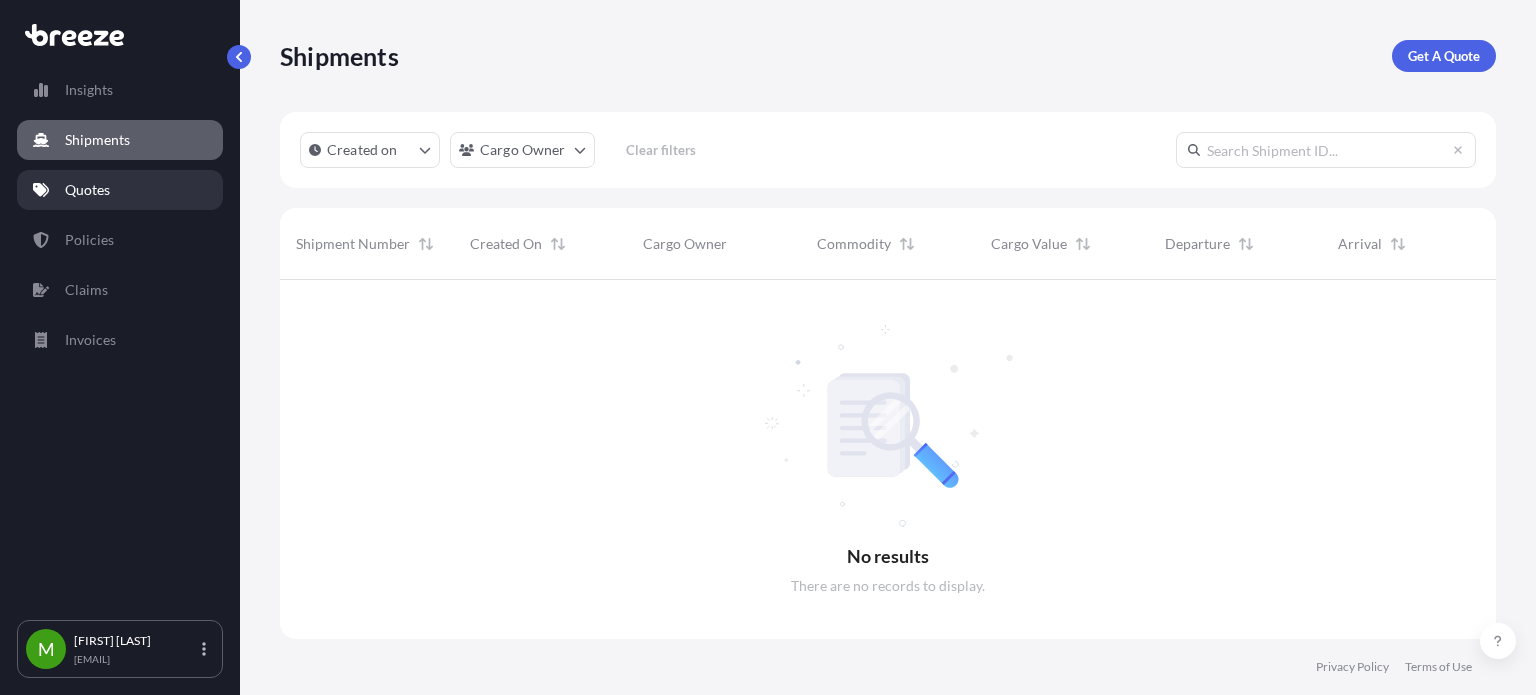 click on "Quotes" at bounding box center (87, 190) 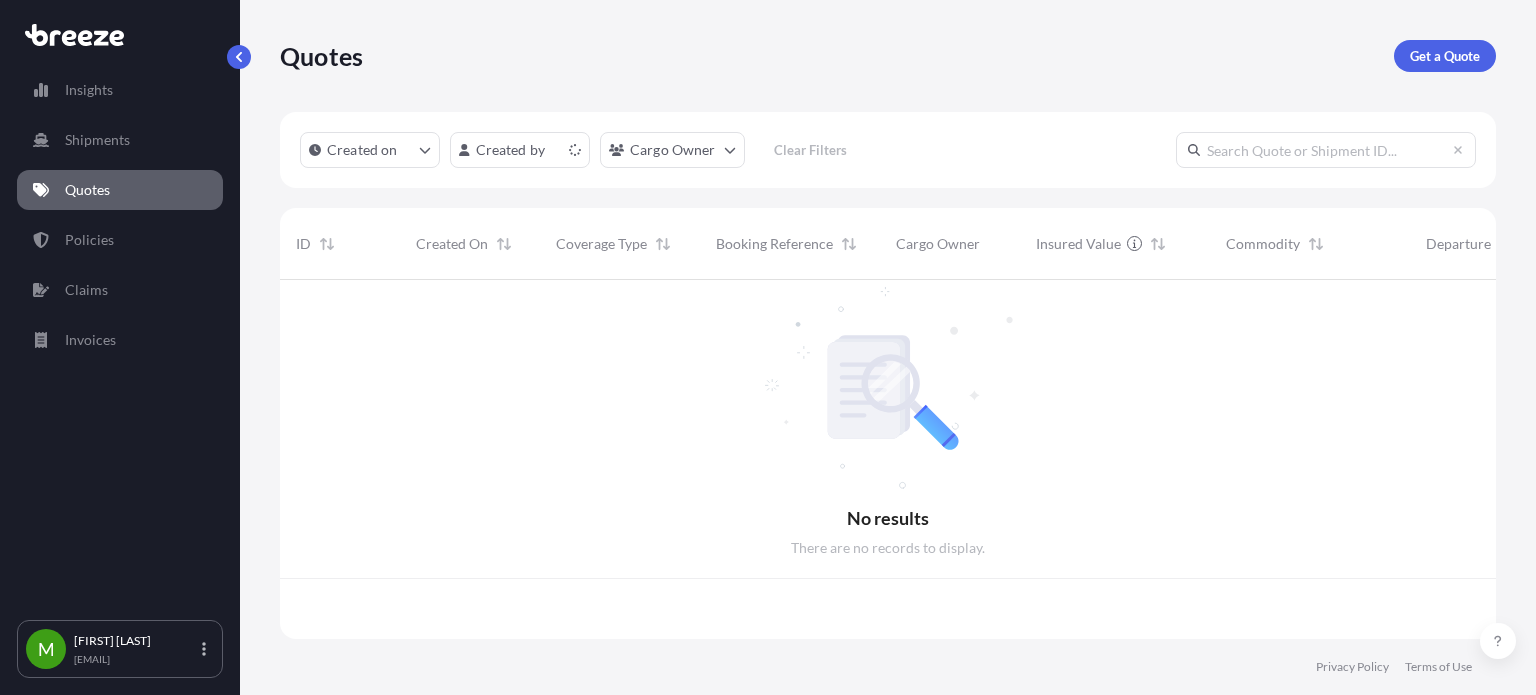 scroll, scrollTop: 16, scrollLeft: 16, axis: both 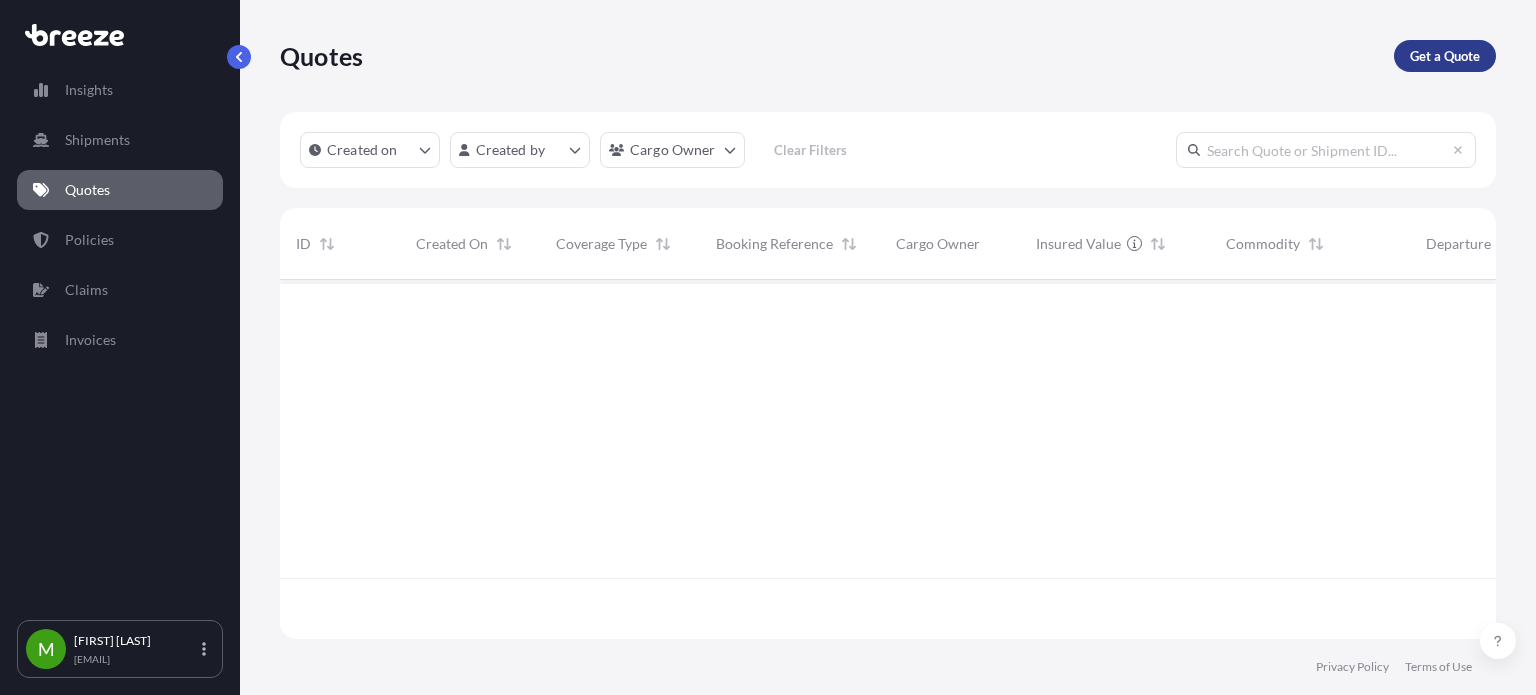click on "Get a Quote" at bounding box center [1445, 56] 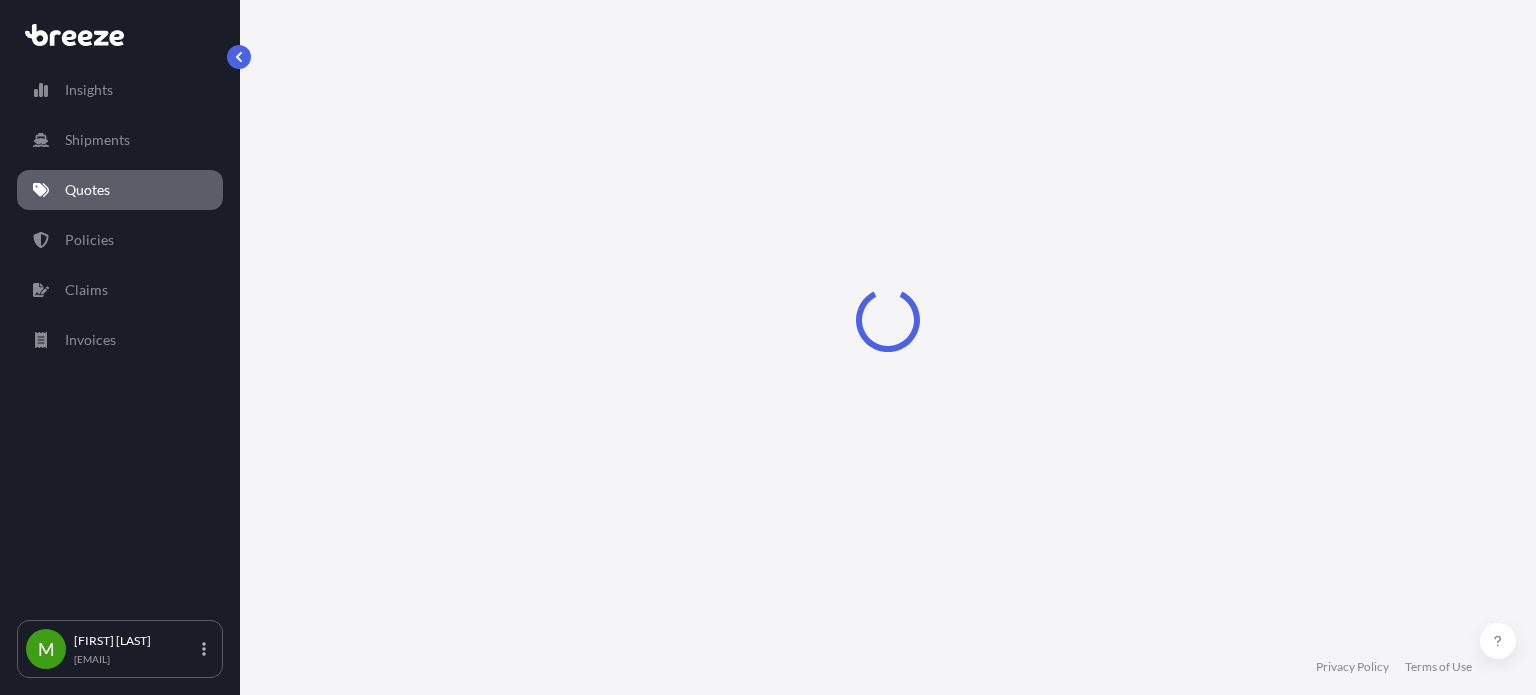 select on "Sea" 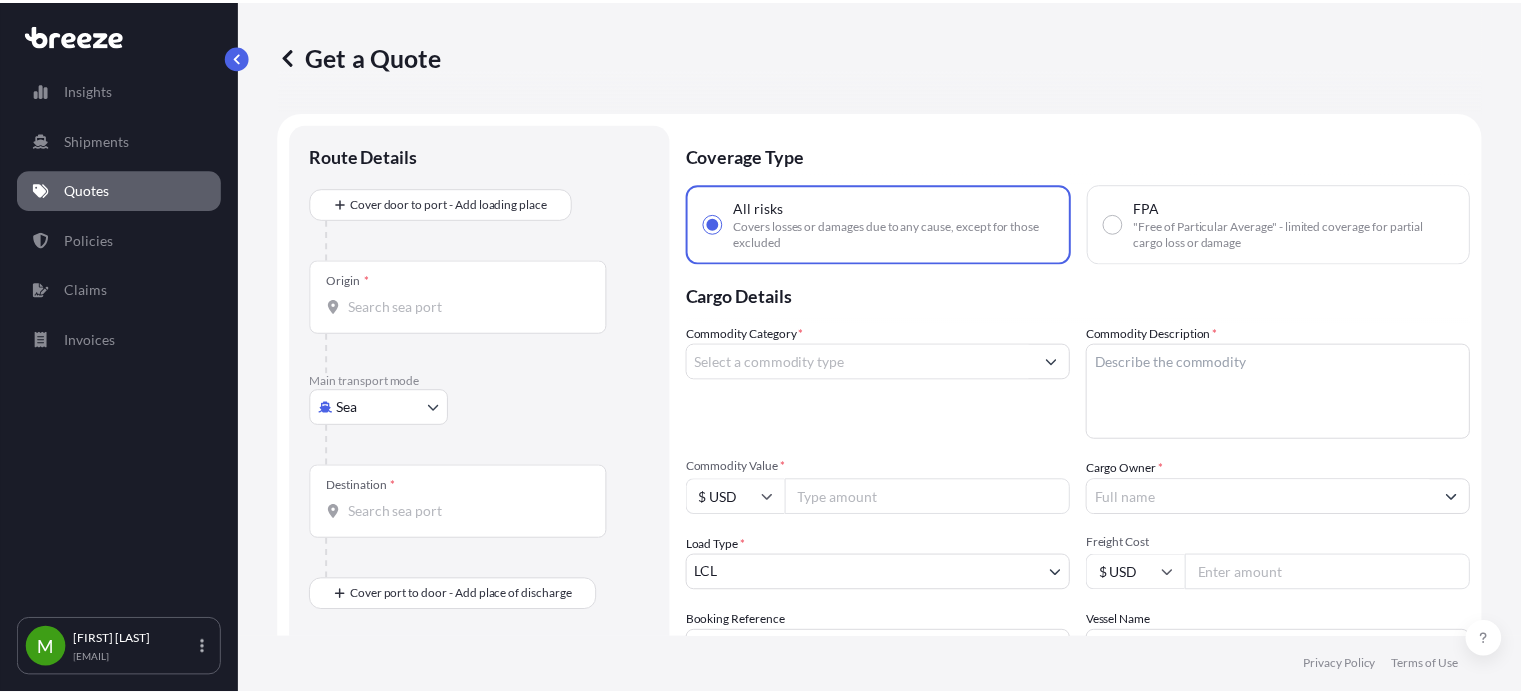 scroll, scrollTop: 32, scrollLeft: 0, axis: vertical 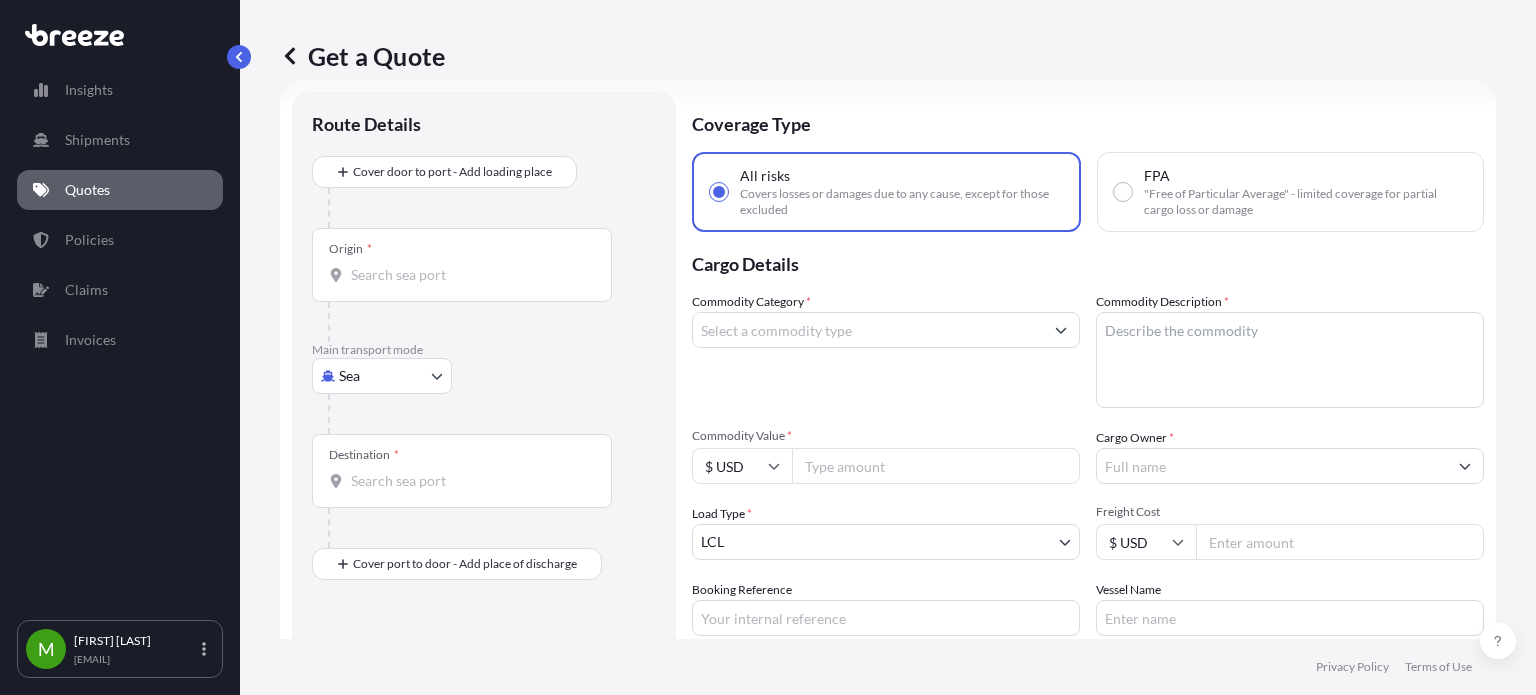click on "M [FIRST]   [LAST] [EMAIL] Get a Quote Route Details   Cover door to port - Add loading place Place of loading Road Road Rail Origin * Main transport mode Sea Sea Air Road Rail Destination * Cover port to door - Add place of discharge Road Road Rail Place of Discharge Coverage Type All risks Covers losses or damages due to any cause, except for those excluded FPA "Free of Particular Average" - limited coverage for partial cargo loss or damage Cargo Details Commodity Category * Commodity Description * Commodity Value   * $ [CURRENCY] Cargo Owner * Load Type * LCL LCL FCL Freight Cost   $ [CURRENCY] Booking Reference Vessel Name Special Conditions Hazardous Temperature Controlled Fragile Livestock Bulk Cargo Bagged Goods Used Goods Get a Quote Privacy Policy Terms of Use
[NUMBER]" at bounding box center [768, 347] 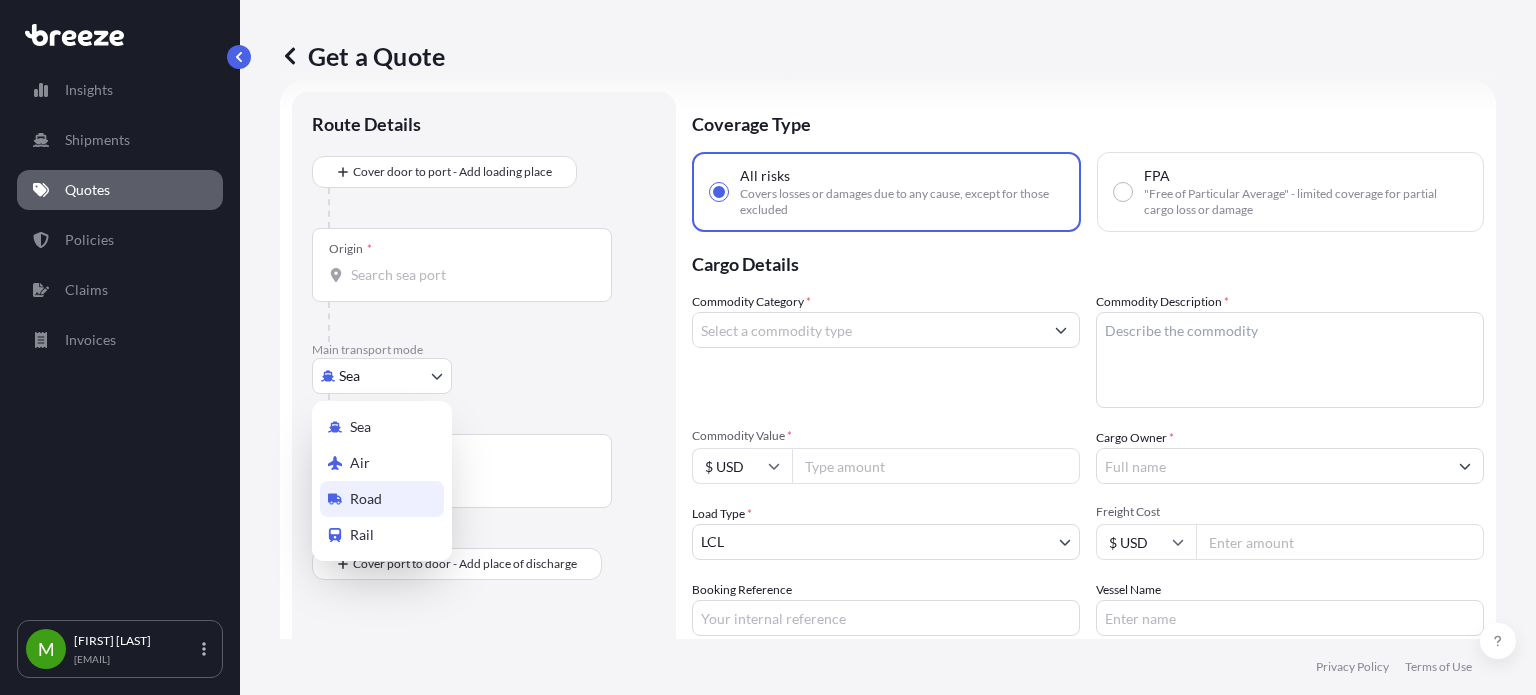 click on "Road" at bounding box center (366, 499) 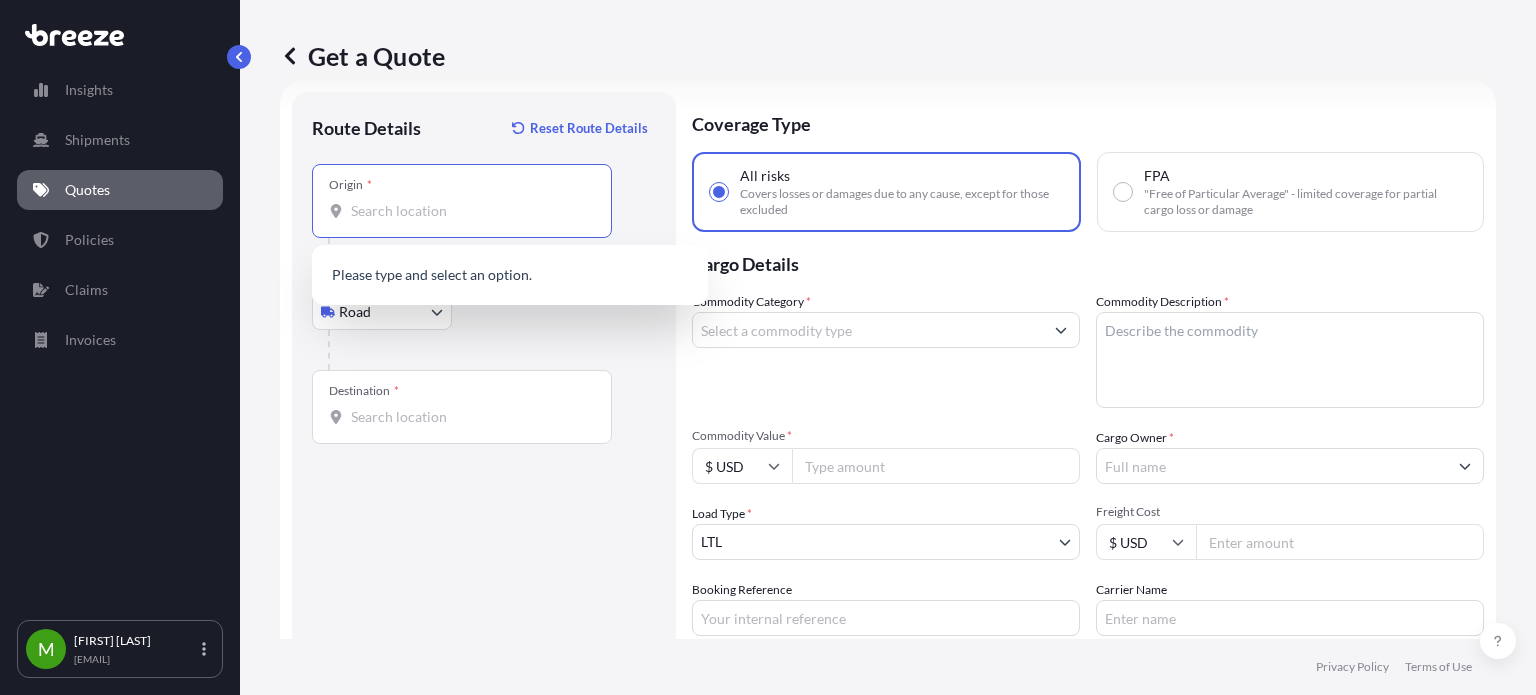 click on "Origin *" at bounding box center (469, 211) 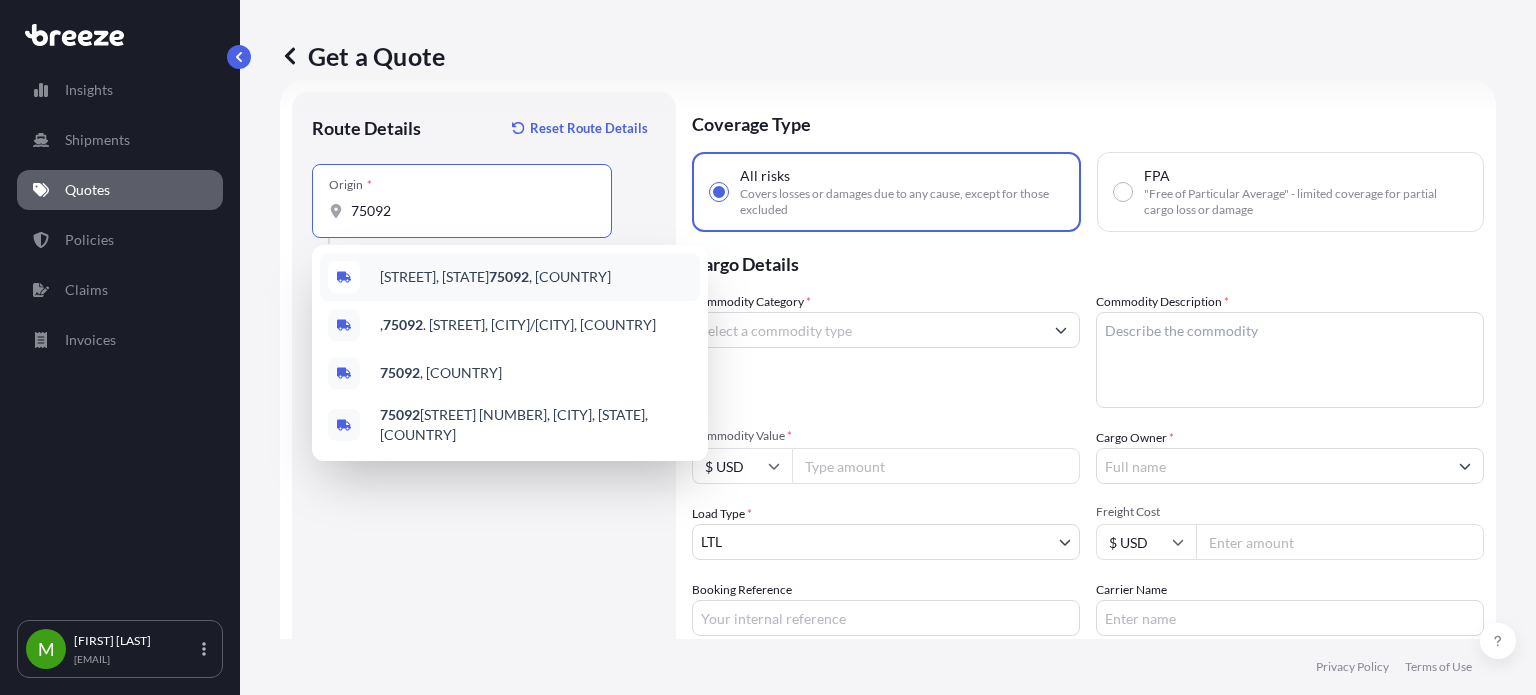 click on "[STREET], [STATE]  [POSTAL_CODE] , [COUNTRY]" at bounding box center (495, 277) 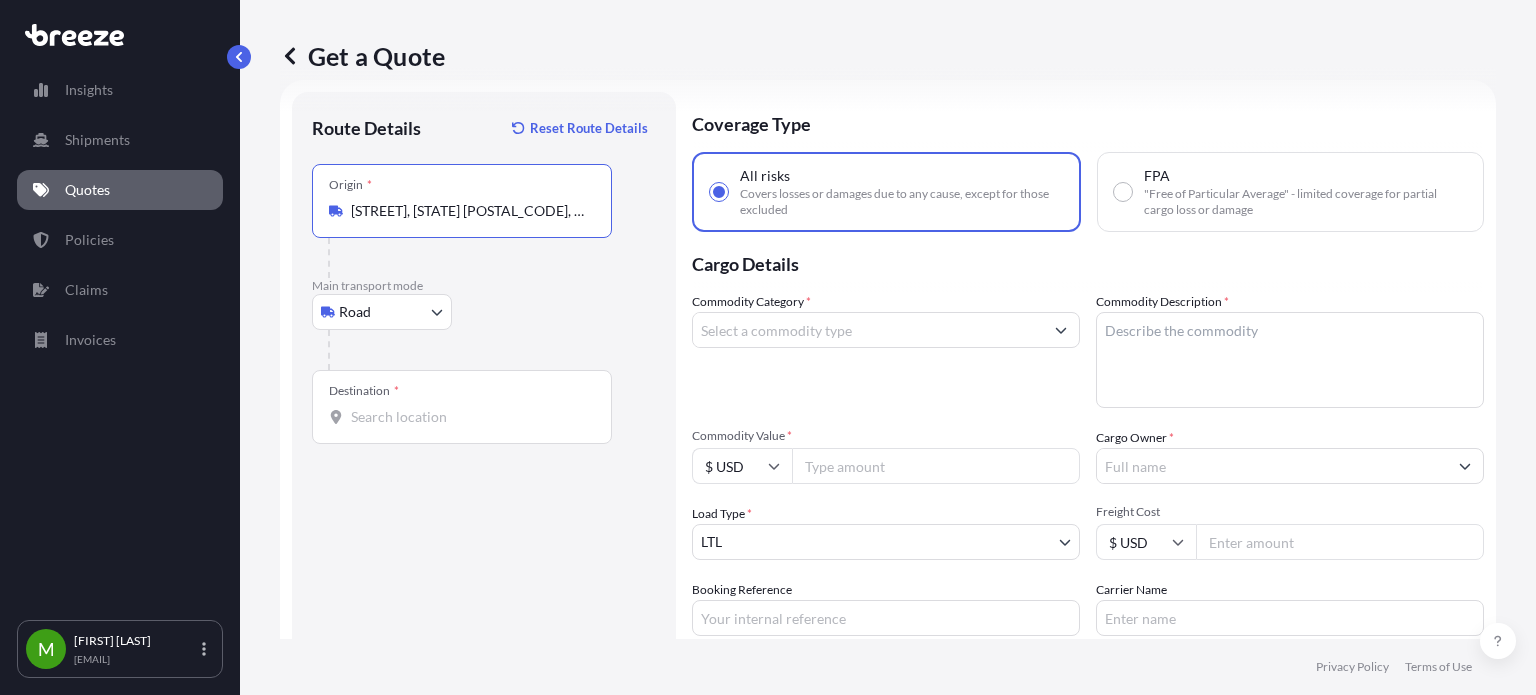 type on "[STREET], [STATE] [POSTAL_CODE], [COUNTRY]" 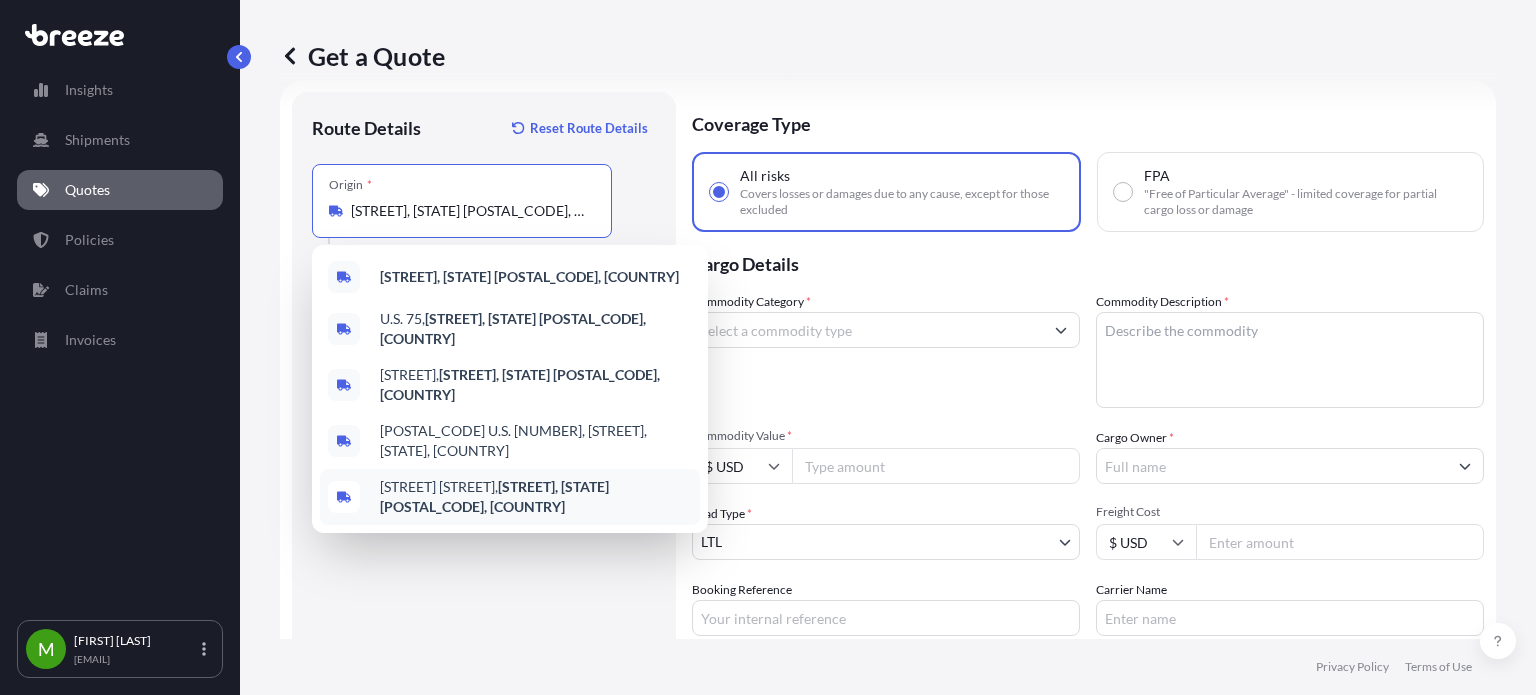 click on "Place of loading Road Road Rail Origin * [STREET], [STATE] [POSTAL_CODE], [COUNTRY] Main transport mode Road Sea Air Road Rail Destination * Road Road Rail Place of Discharge" at bounding box center [484, 450] 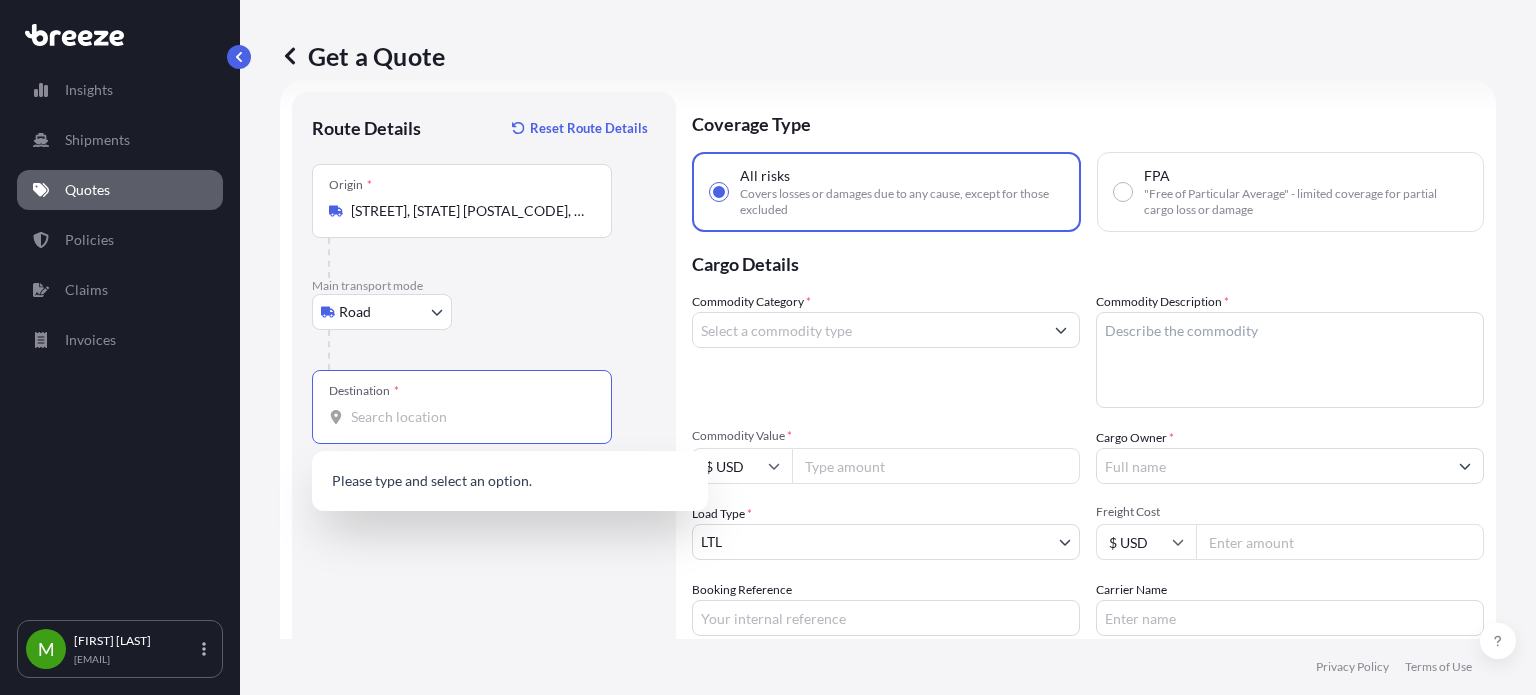 click on "Destination *" at bounding box center [469, 417] 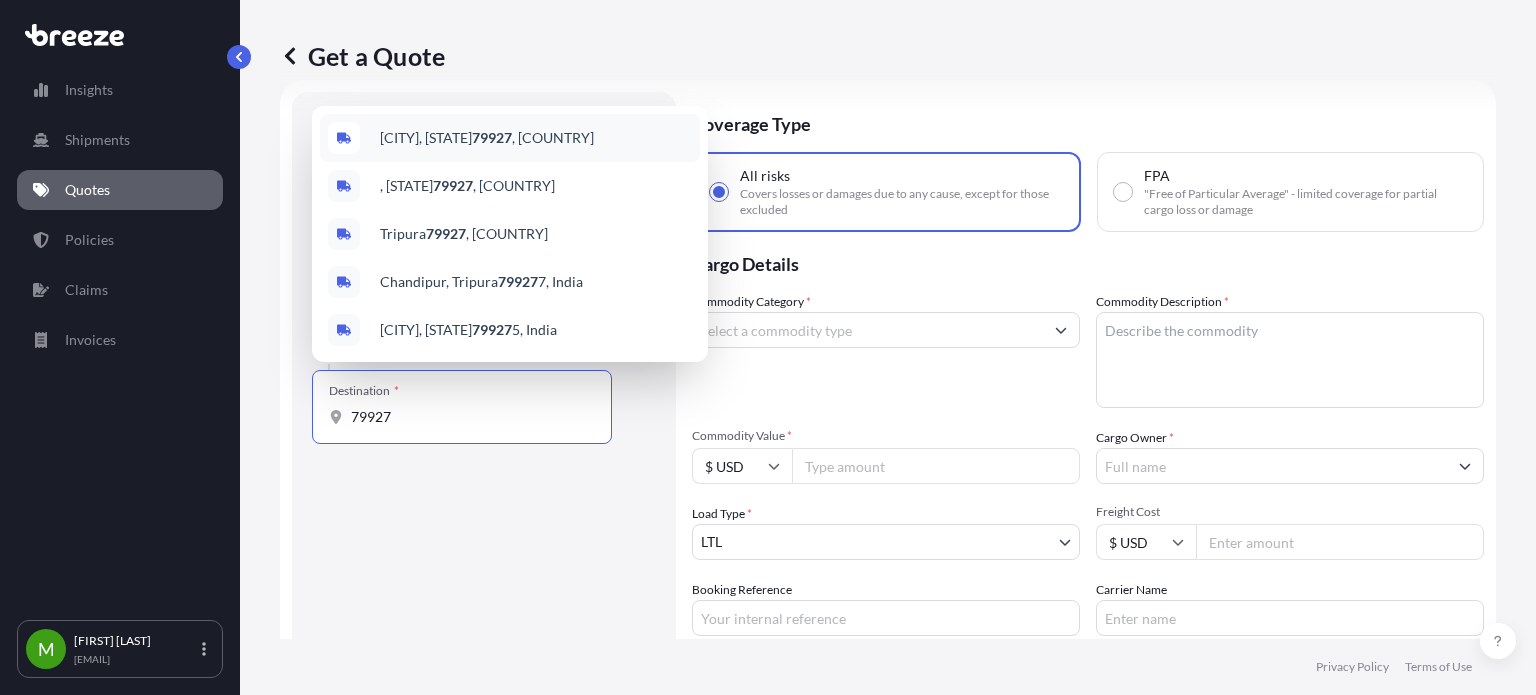 click on "[CITY] [STATE]  [POSTAL_CODE] , [COUNTRY]" at bounding box center [510, 138] 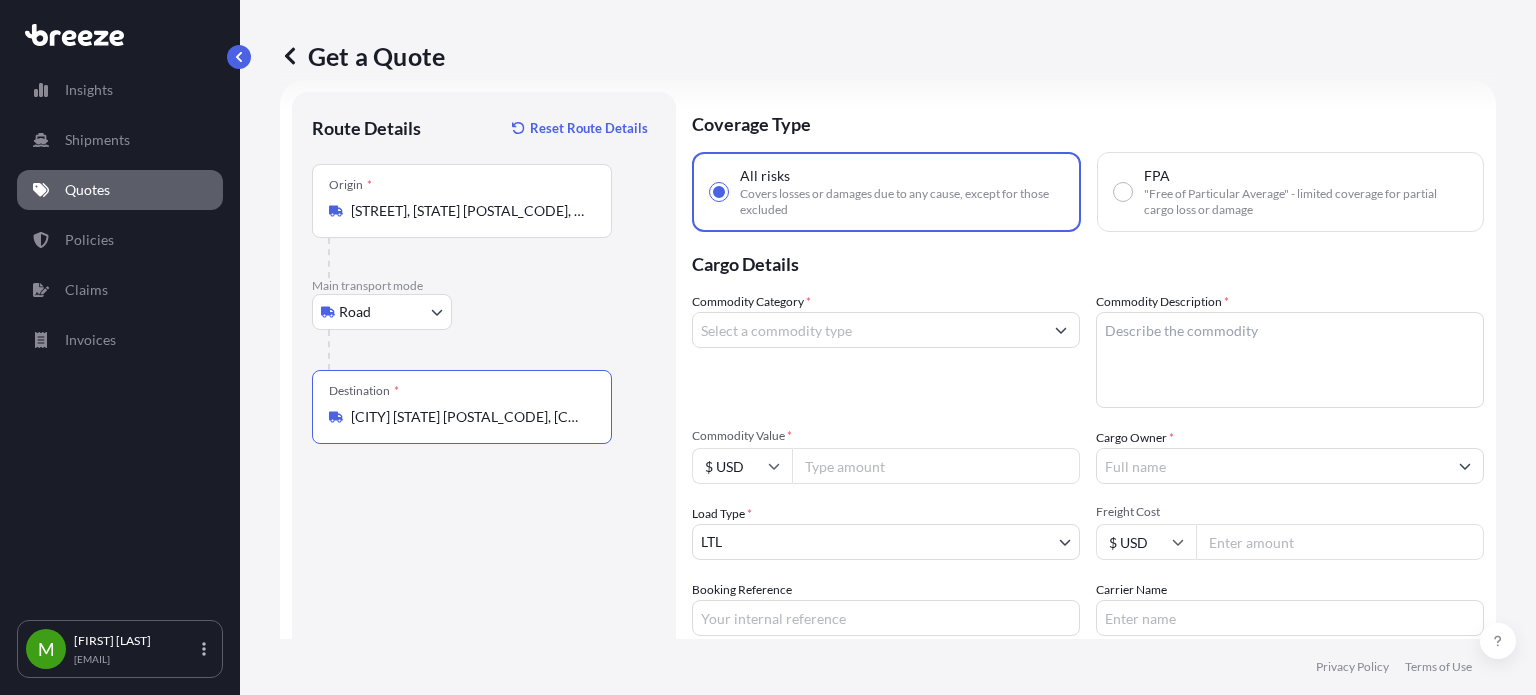 type on "[CITY] [STATE] [POSTAL_CODE], [COUNTRY]" 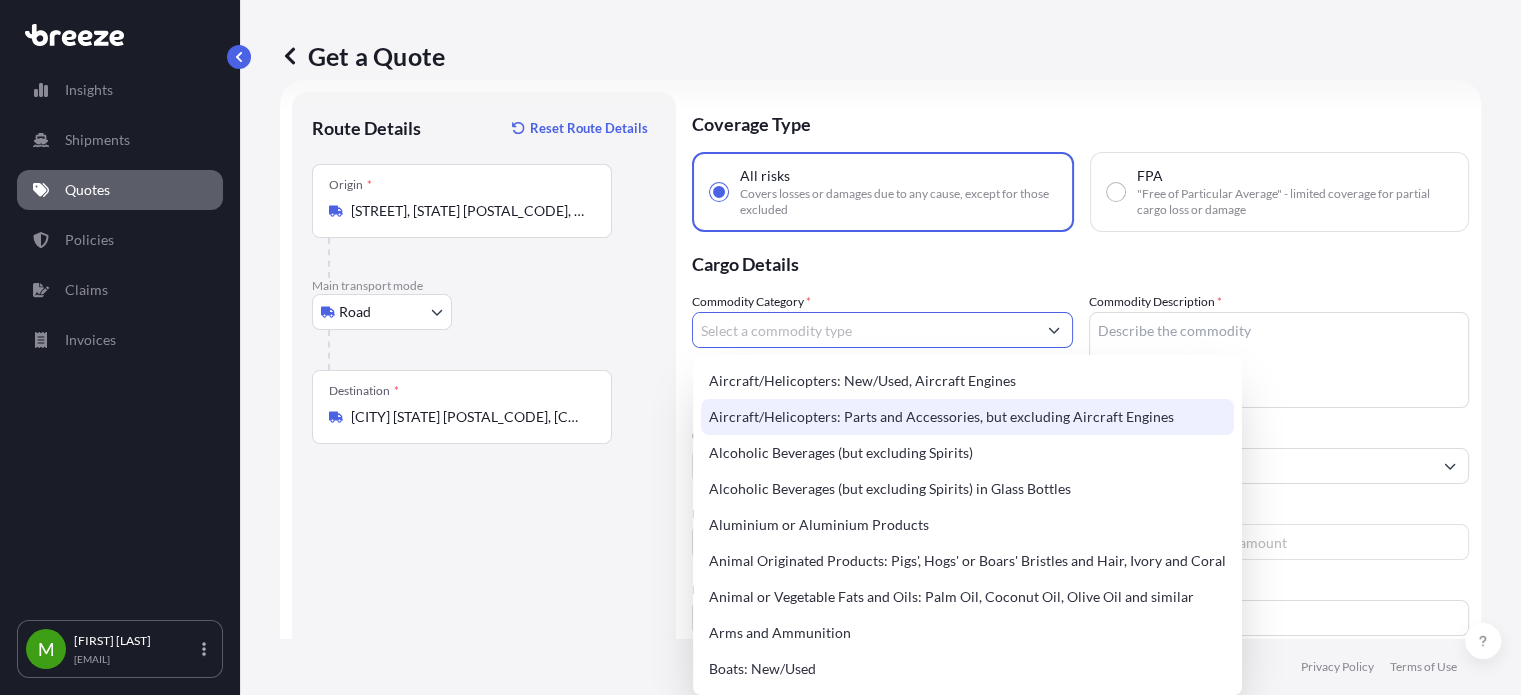 click on "Aircraft/Helicopters: Parts and Accessories, but excluding Aircraft Engines" at bounding box center [967, 417] 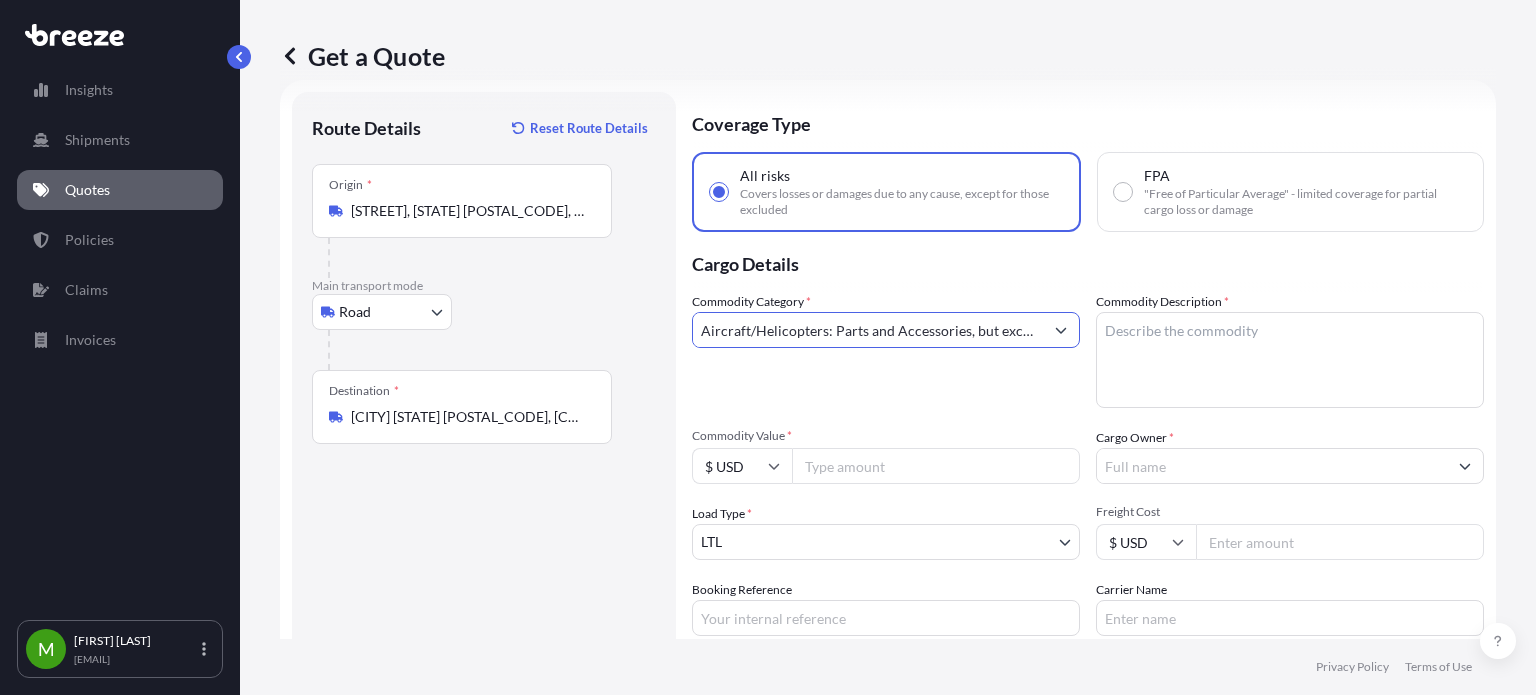 click on "Aircraft/Helicopters: Parts and Accessories, but excluding Aircraft Engines" at bounding box center (868, 330) 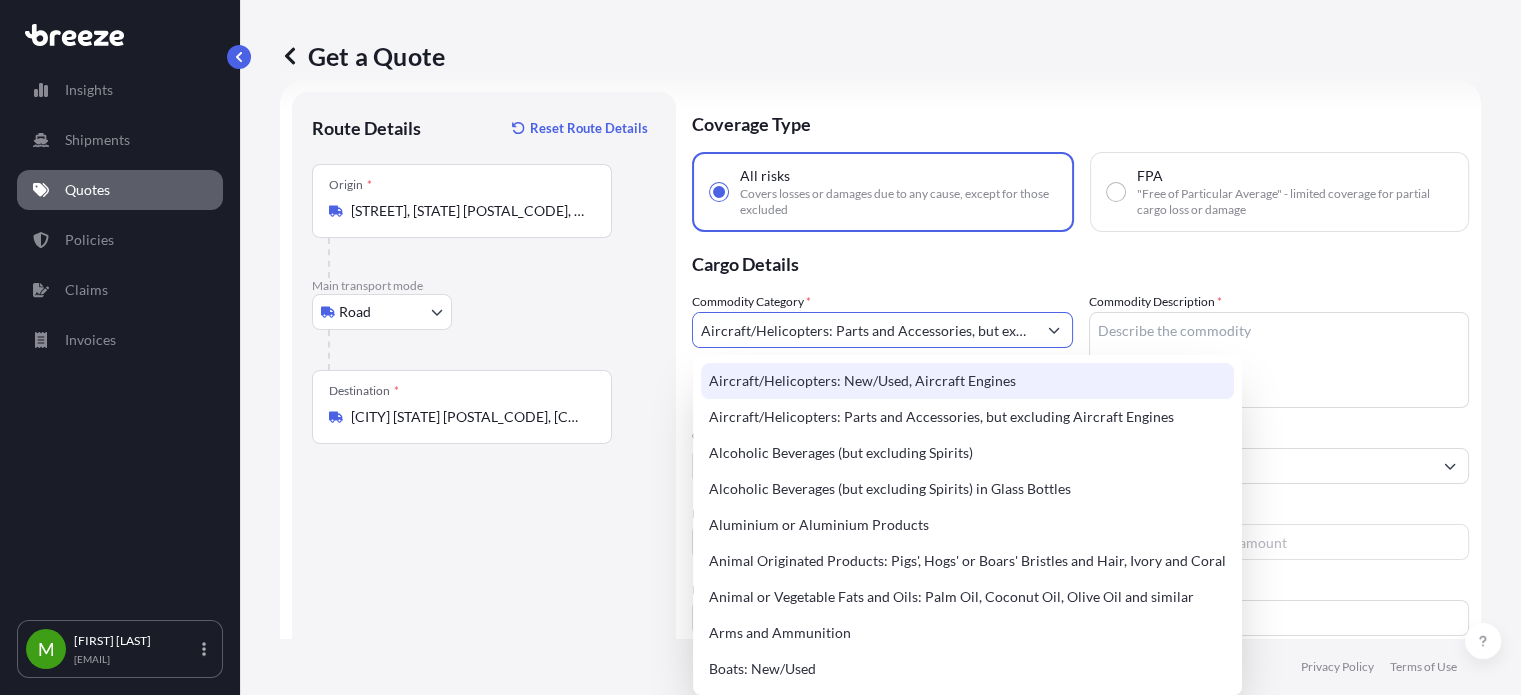 click on "Aircraft/Helicopters: Parts and Accessories, but excluding Aircraft Engines" at bounding box center [864, 330] 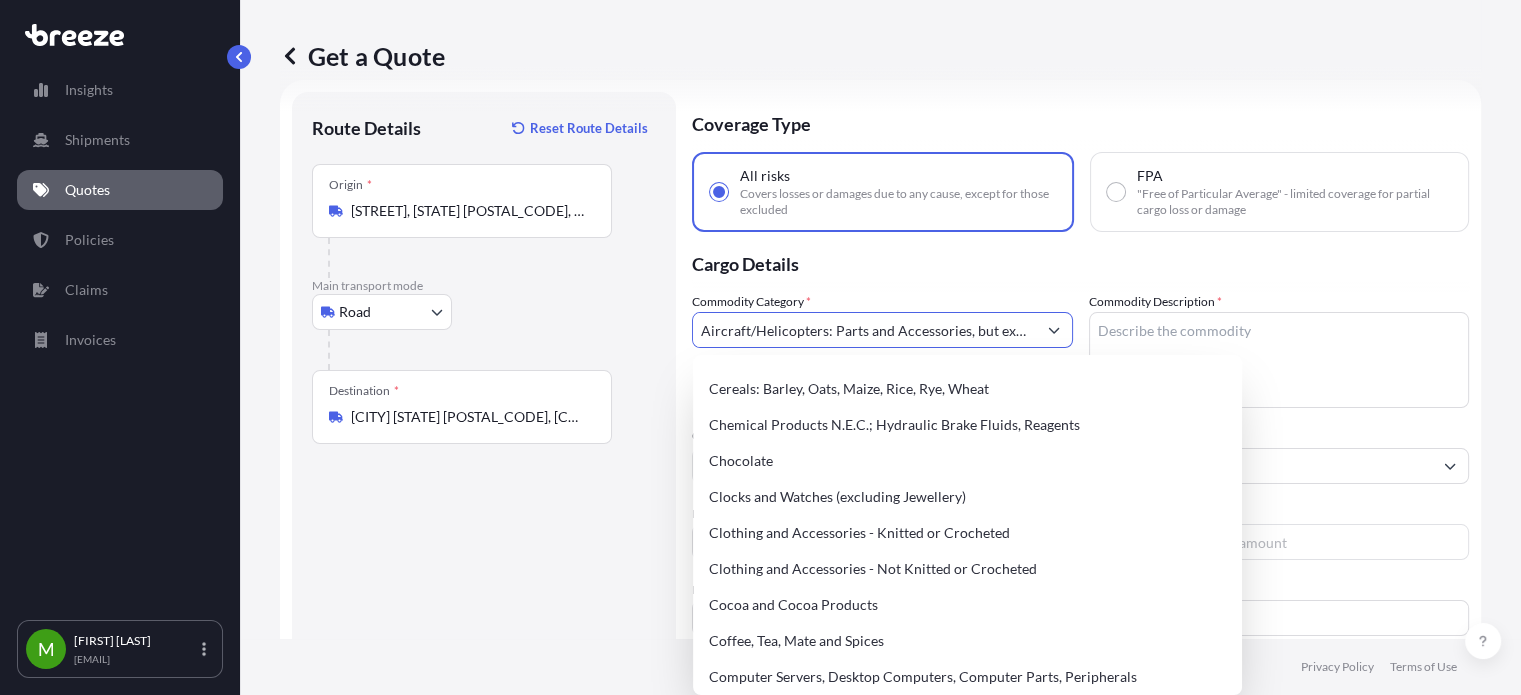 scroll, scrollTop: 784, scrollLeft: 0, axis: vertical 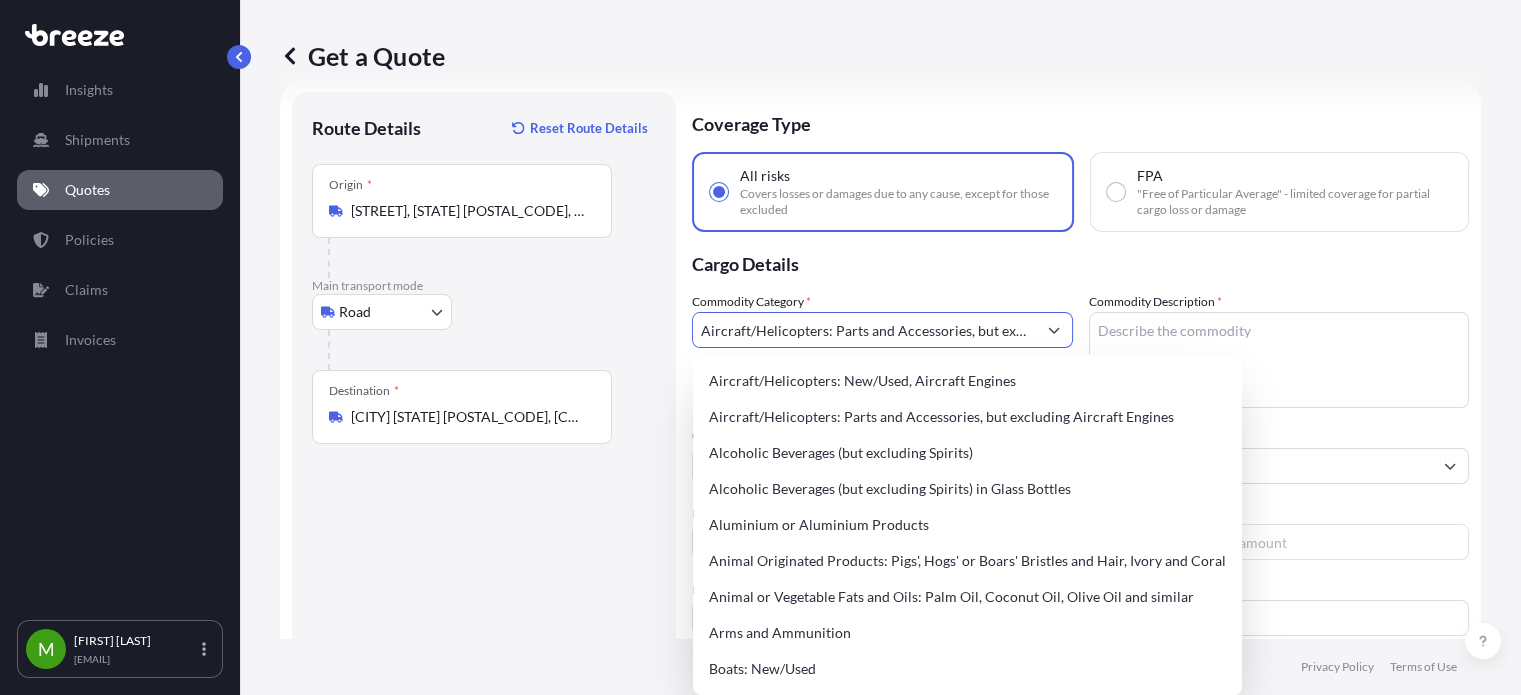 click on "Aircraft/Helicopters: Parts and Accessories, but excluding Aircraft Engines" at bounding box center (864, 330) 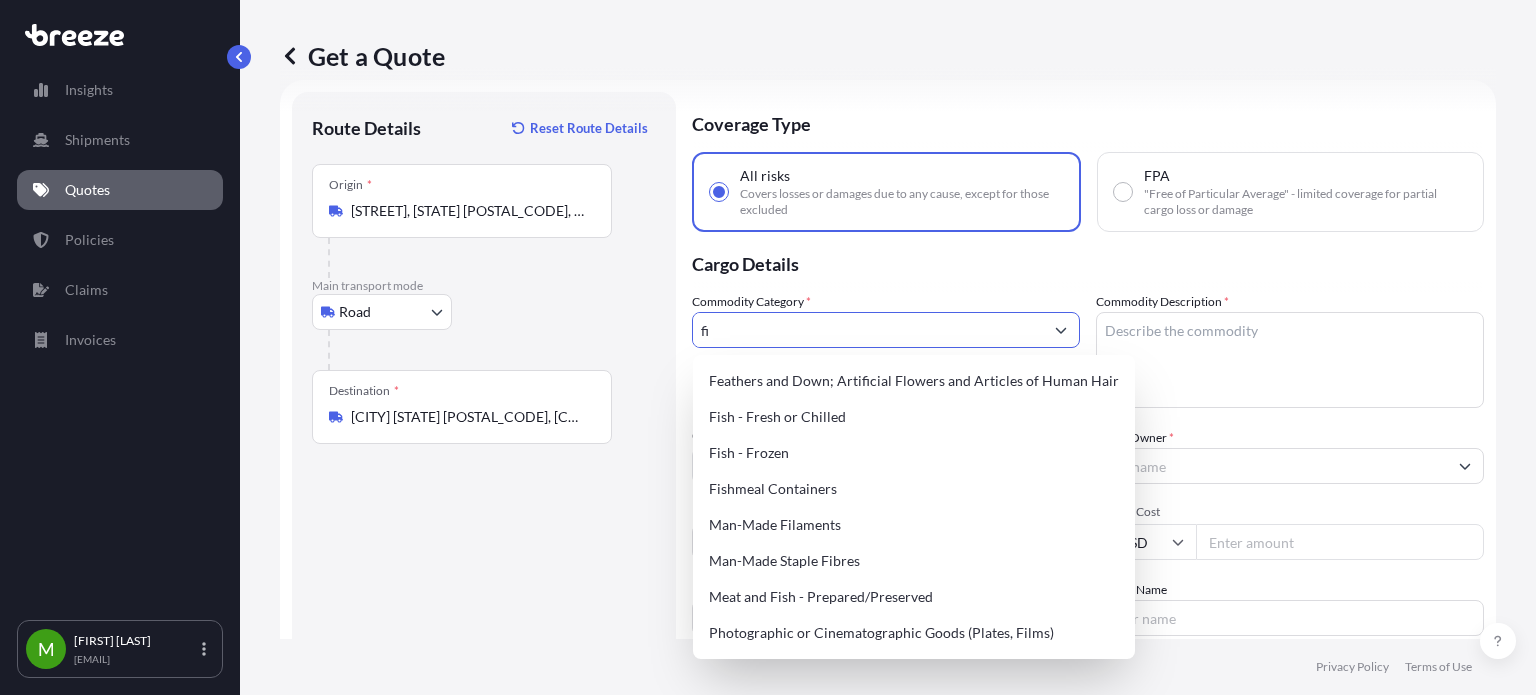 type on "f" 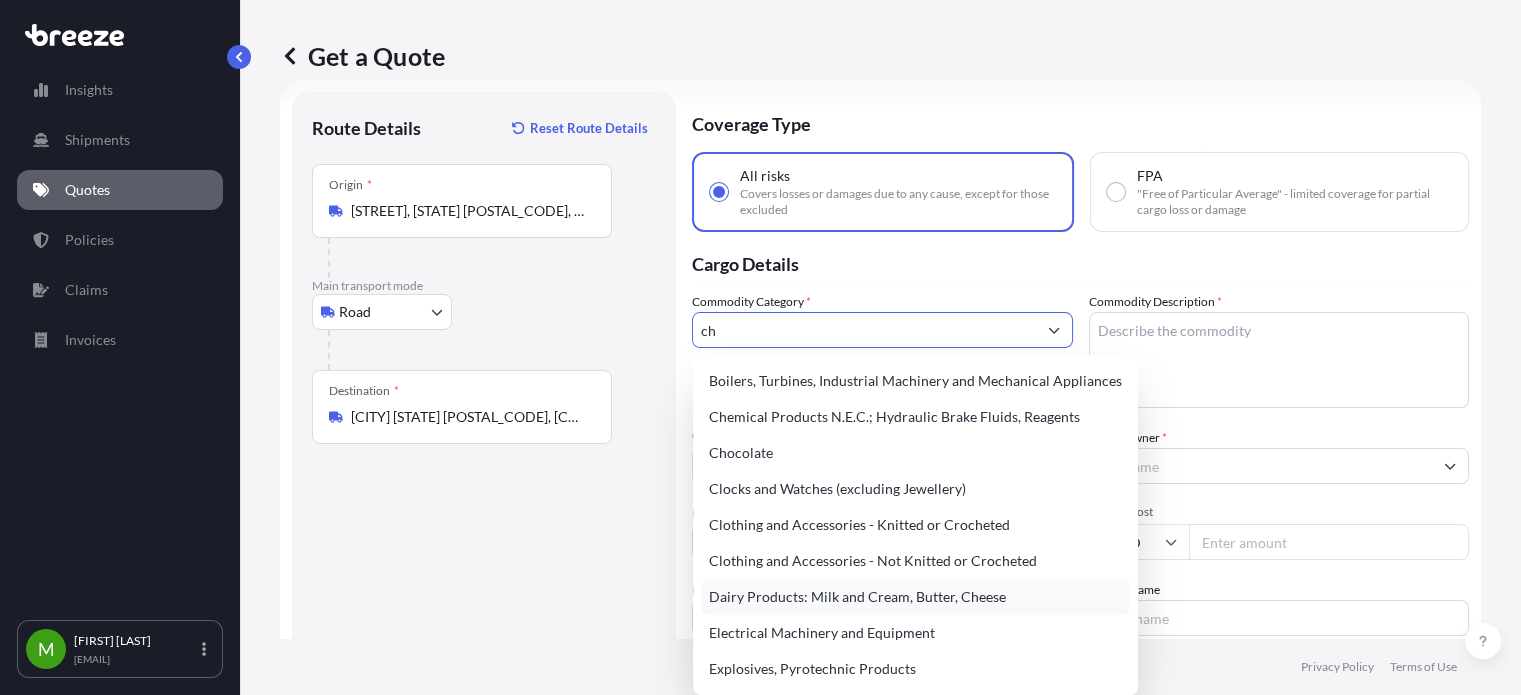 type on "c" 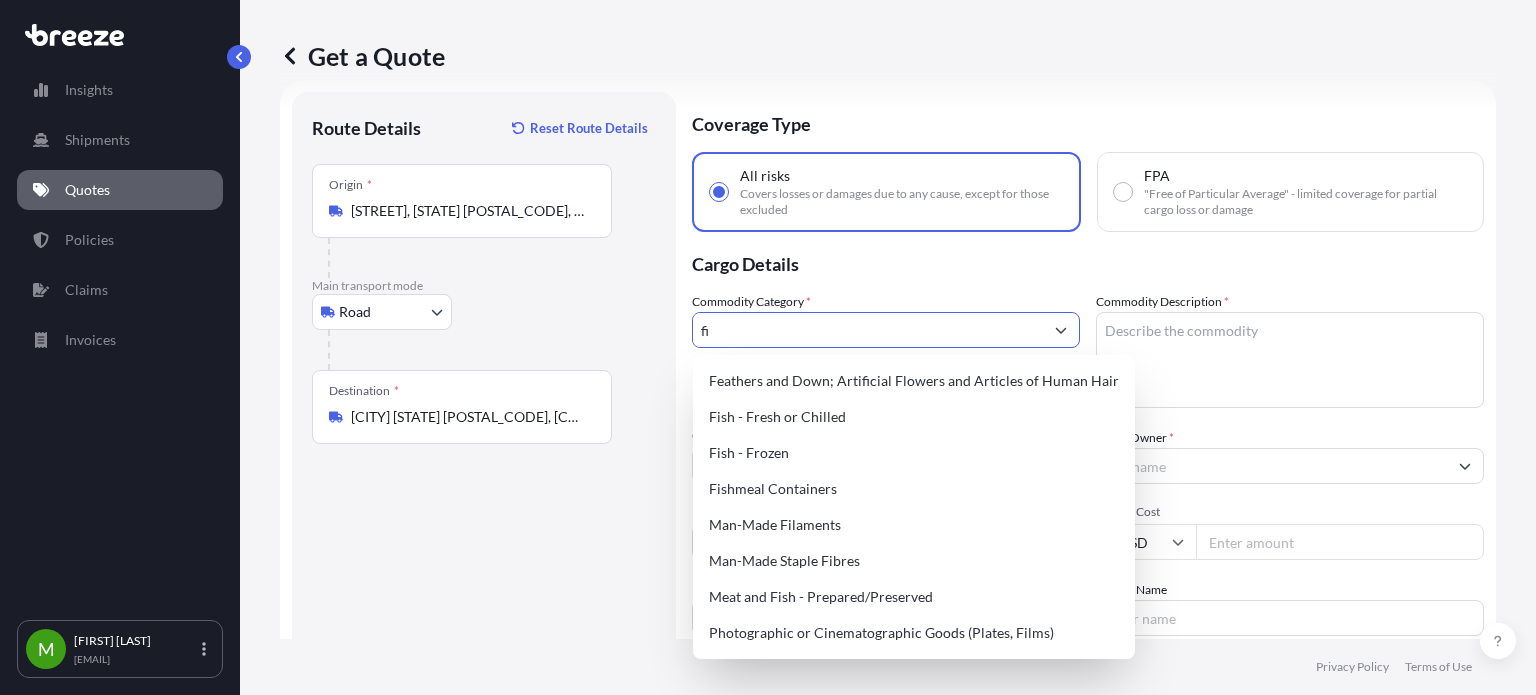type on "f" 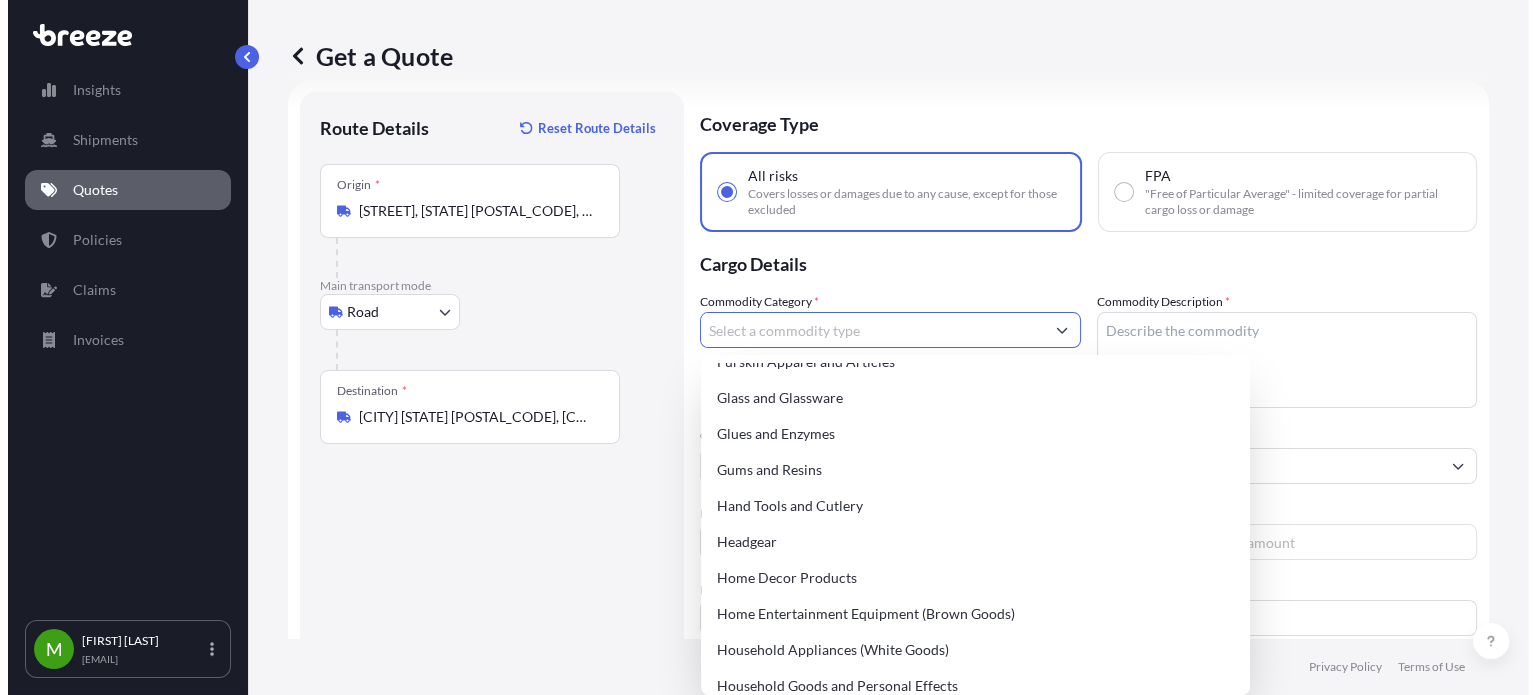 scroll, scrollTop: 1795, scrollLeft: 0, axis: vertical 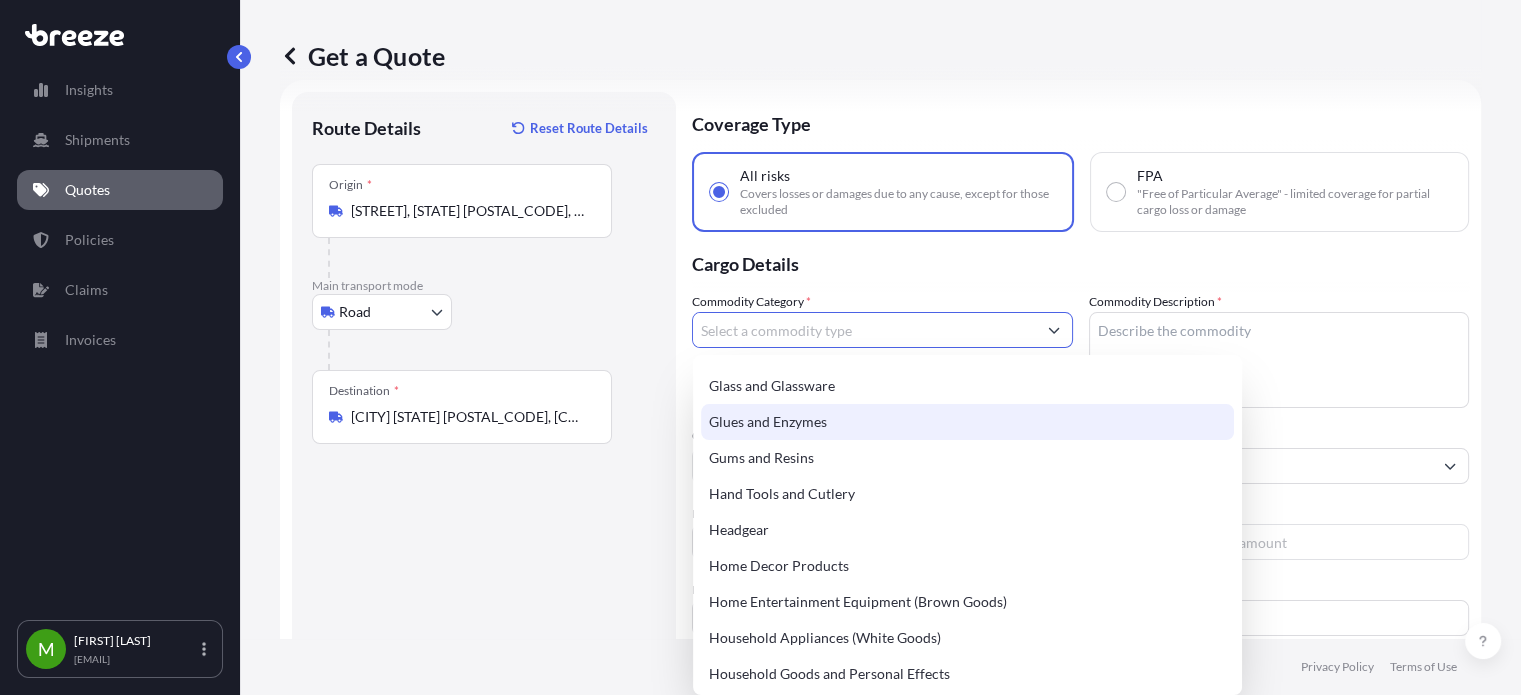 click on "Glues and Enzymes" at bounding box center [967, 422] 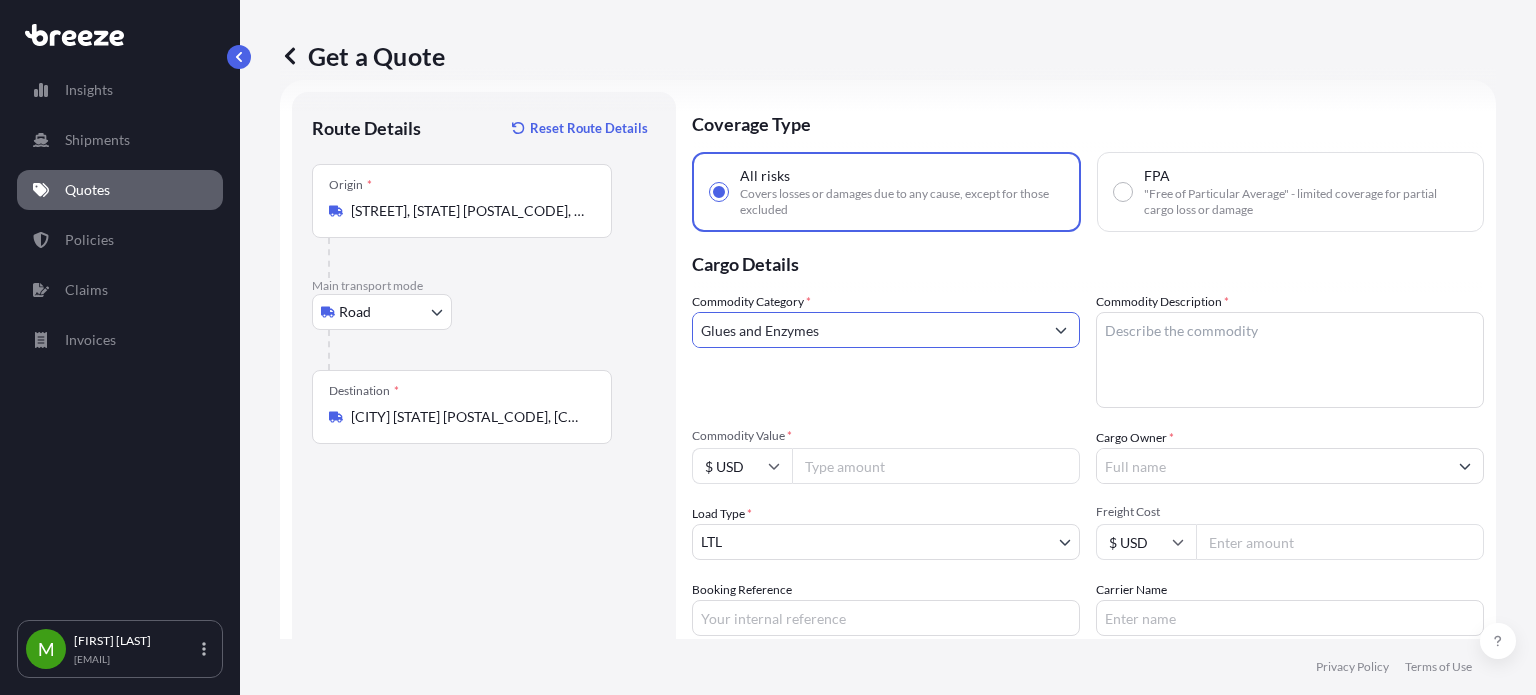 click on "Commodity Description *" at bounding box center [1290, 360] 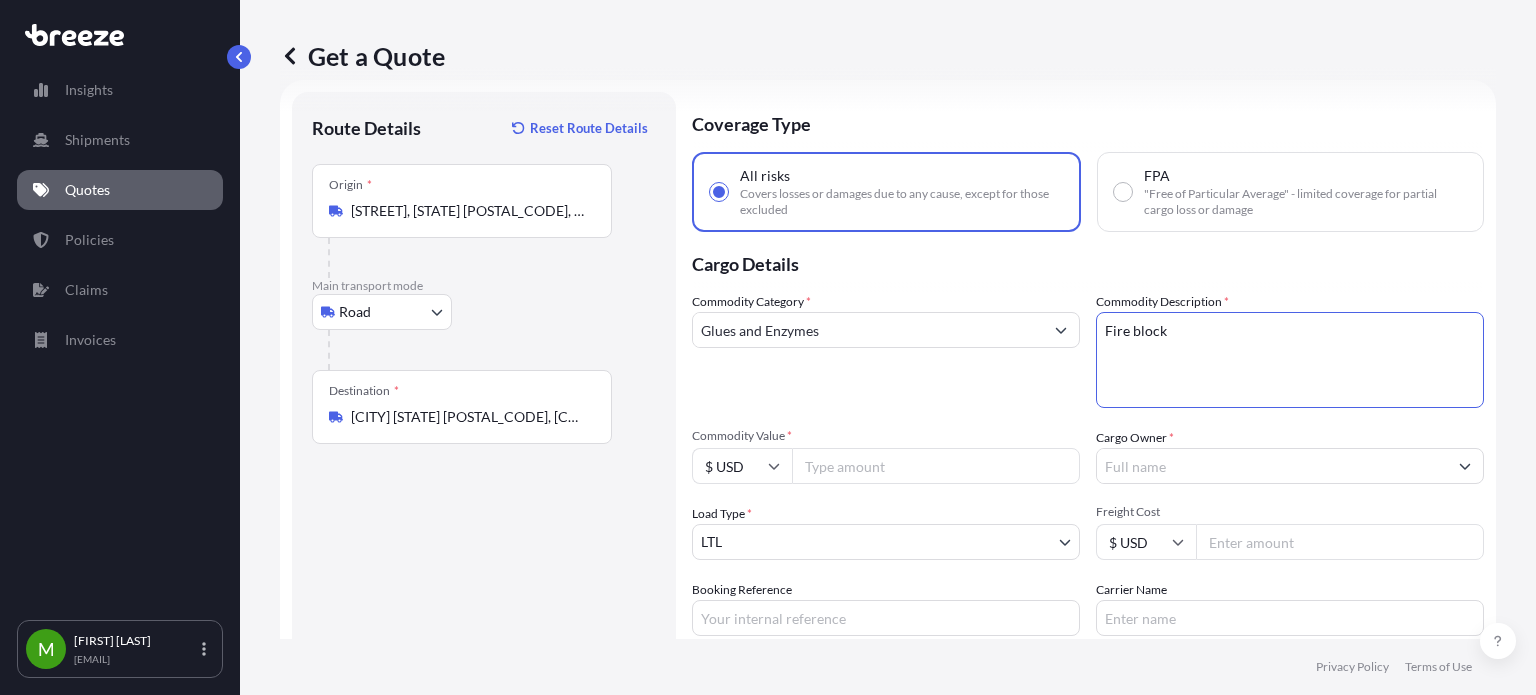 type on "Fire block" 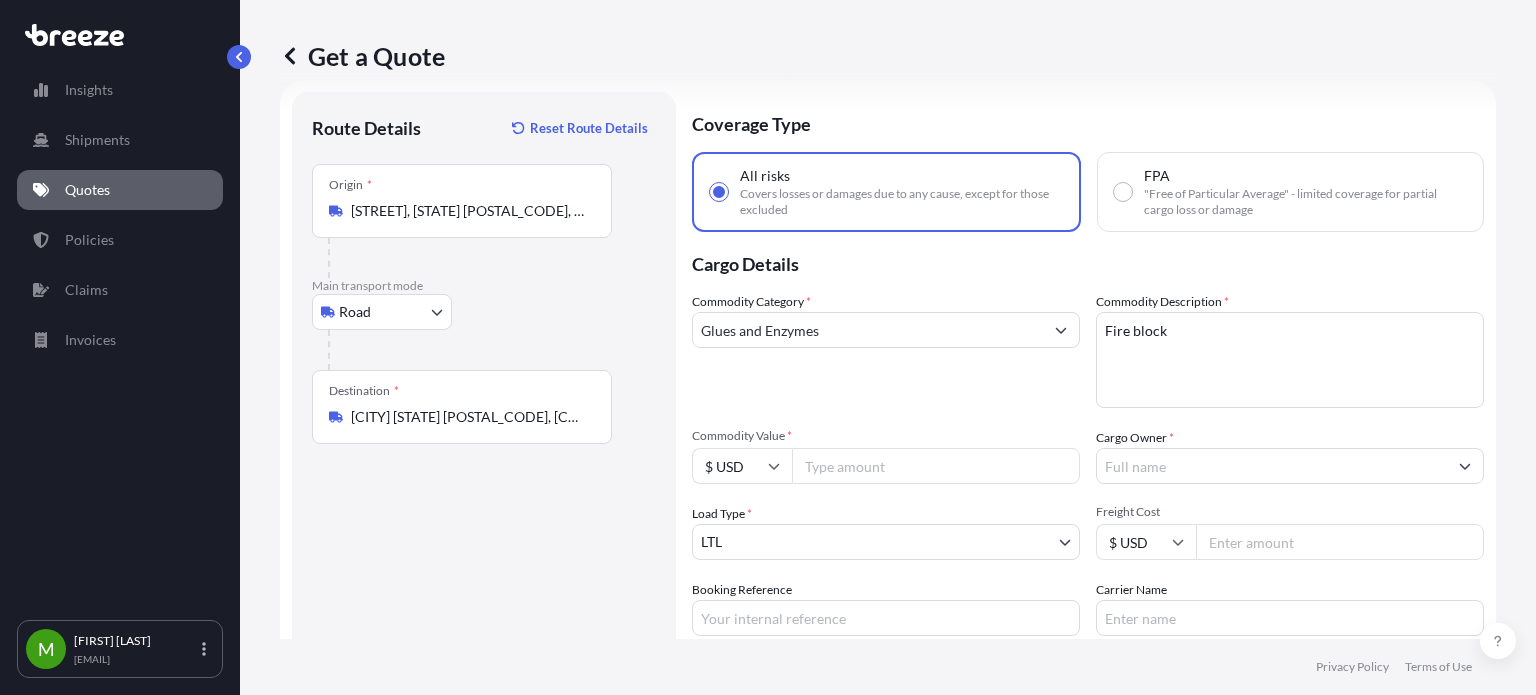 click on "Commodity Value   *" at bounding box center (936, 466) 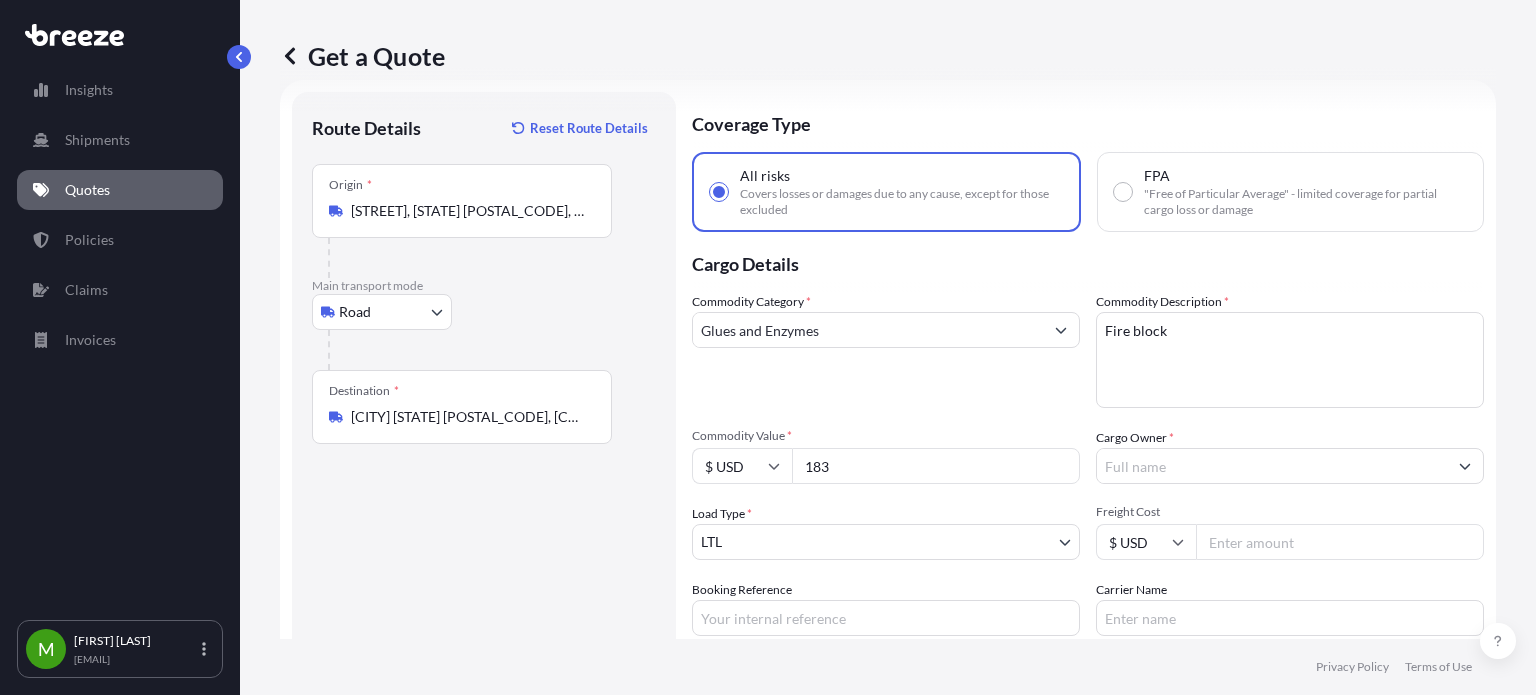 type on "183" 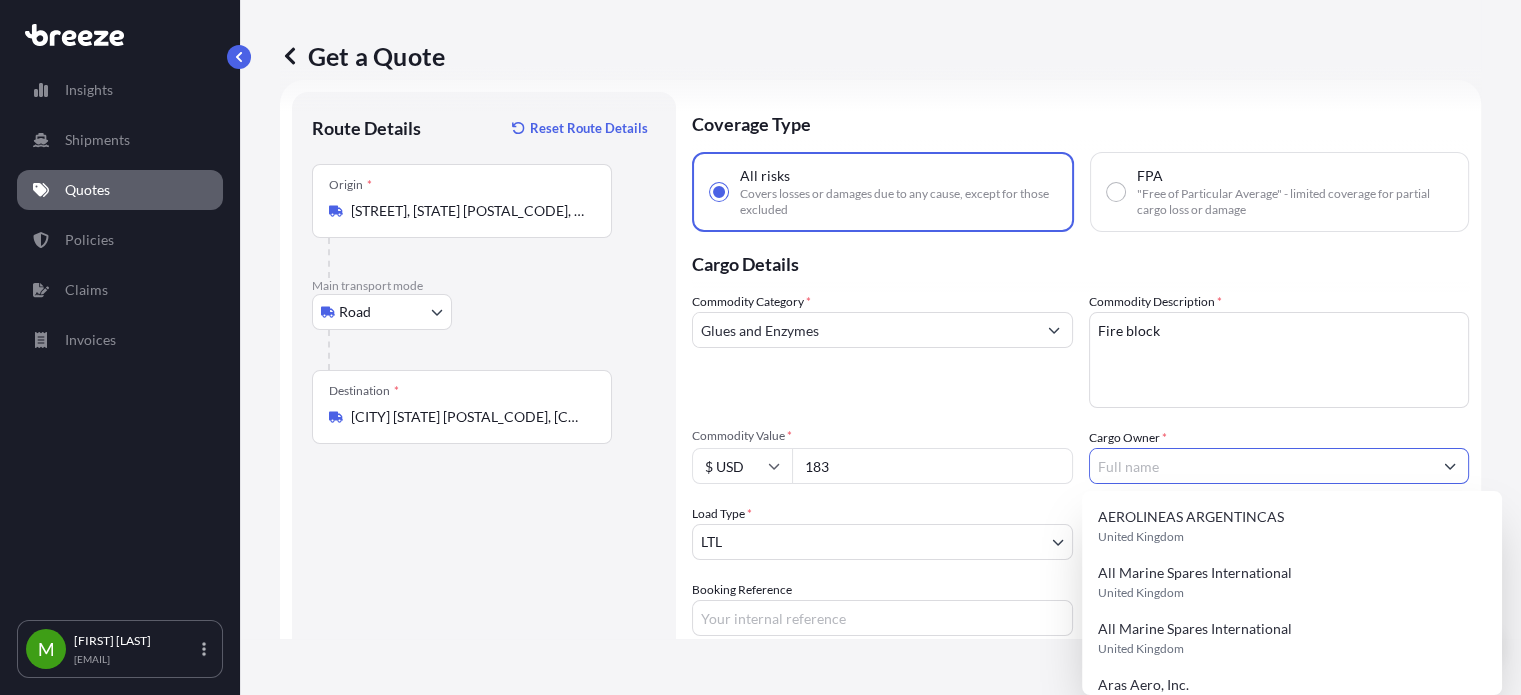 click on "Cargo Owner *" at bounding box center [1261, 466] 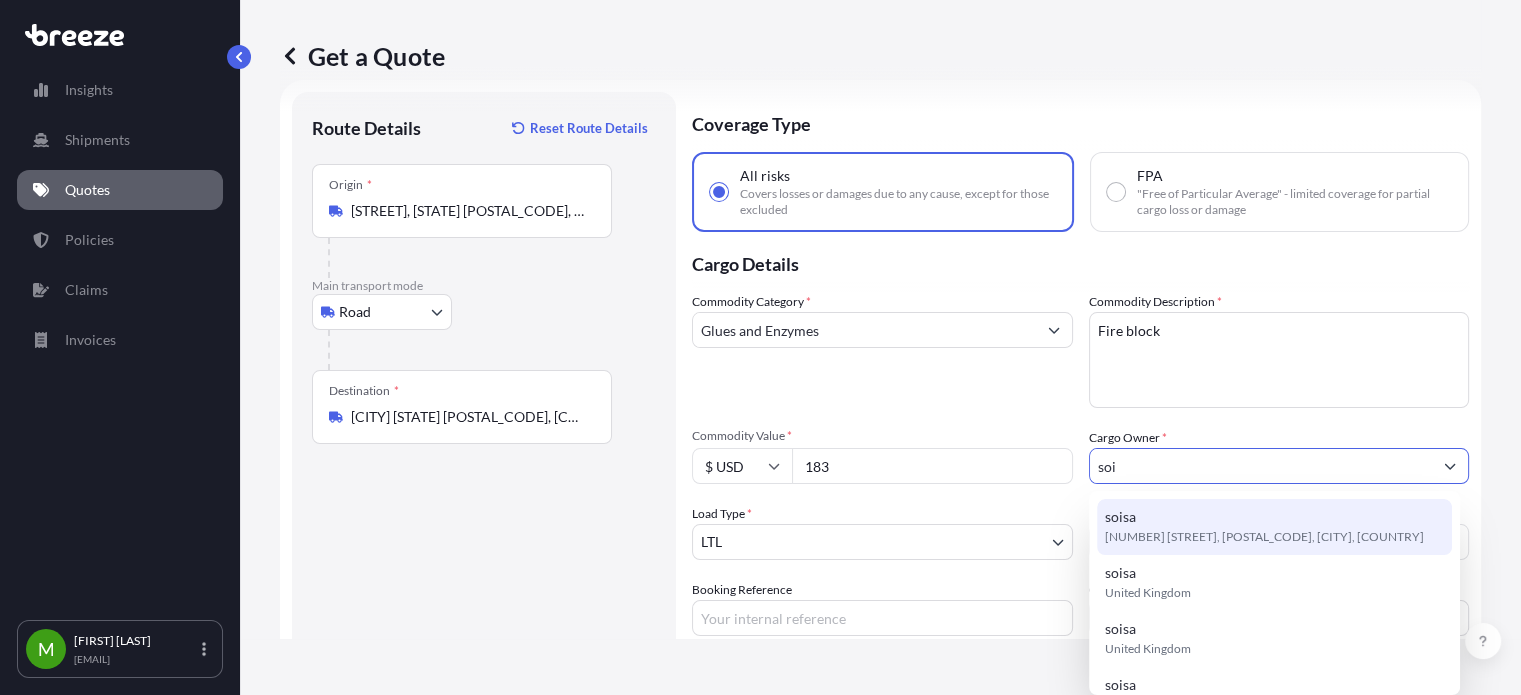 click on "[CITY] [NUMBER] [STREET], [POSTAL_CODE], [CITY], [COUNTRY]" at bounding box center [1274, 527] 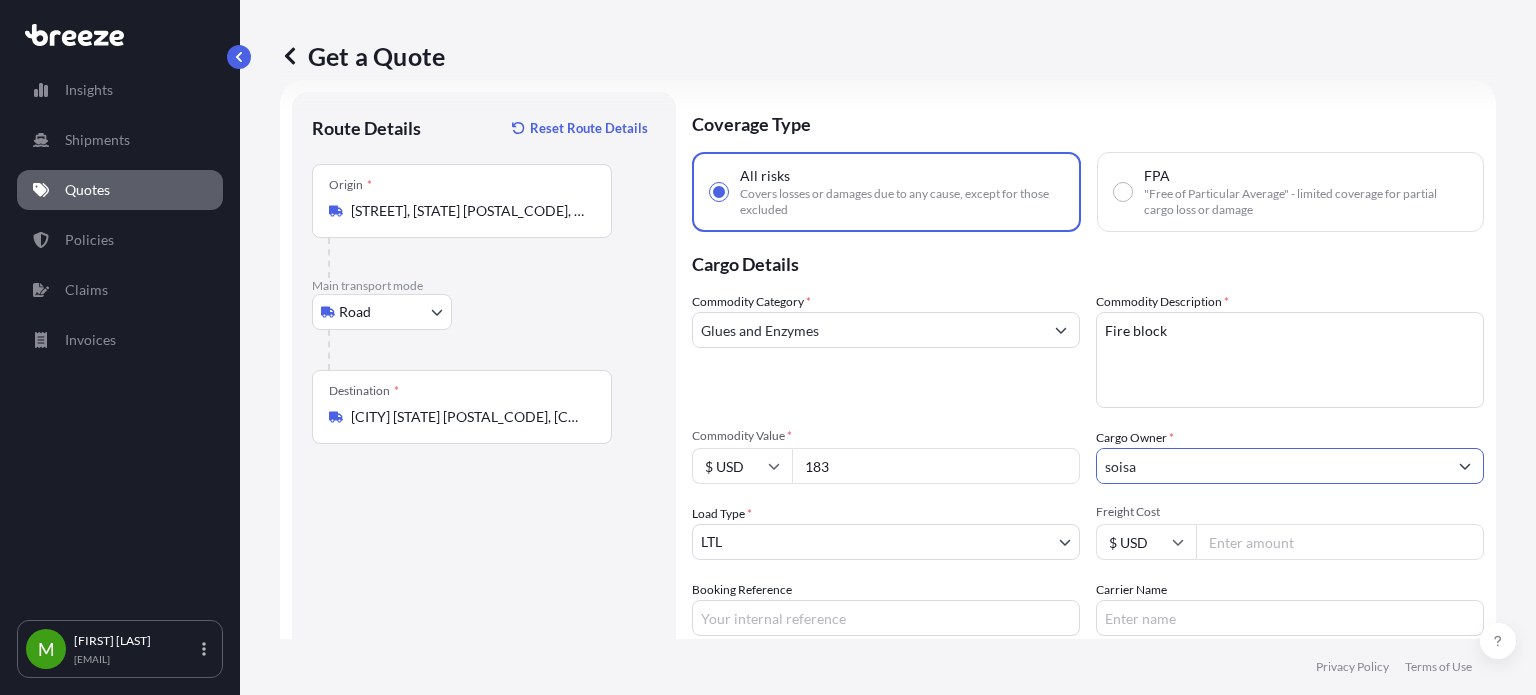 type on "soisa" 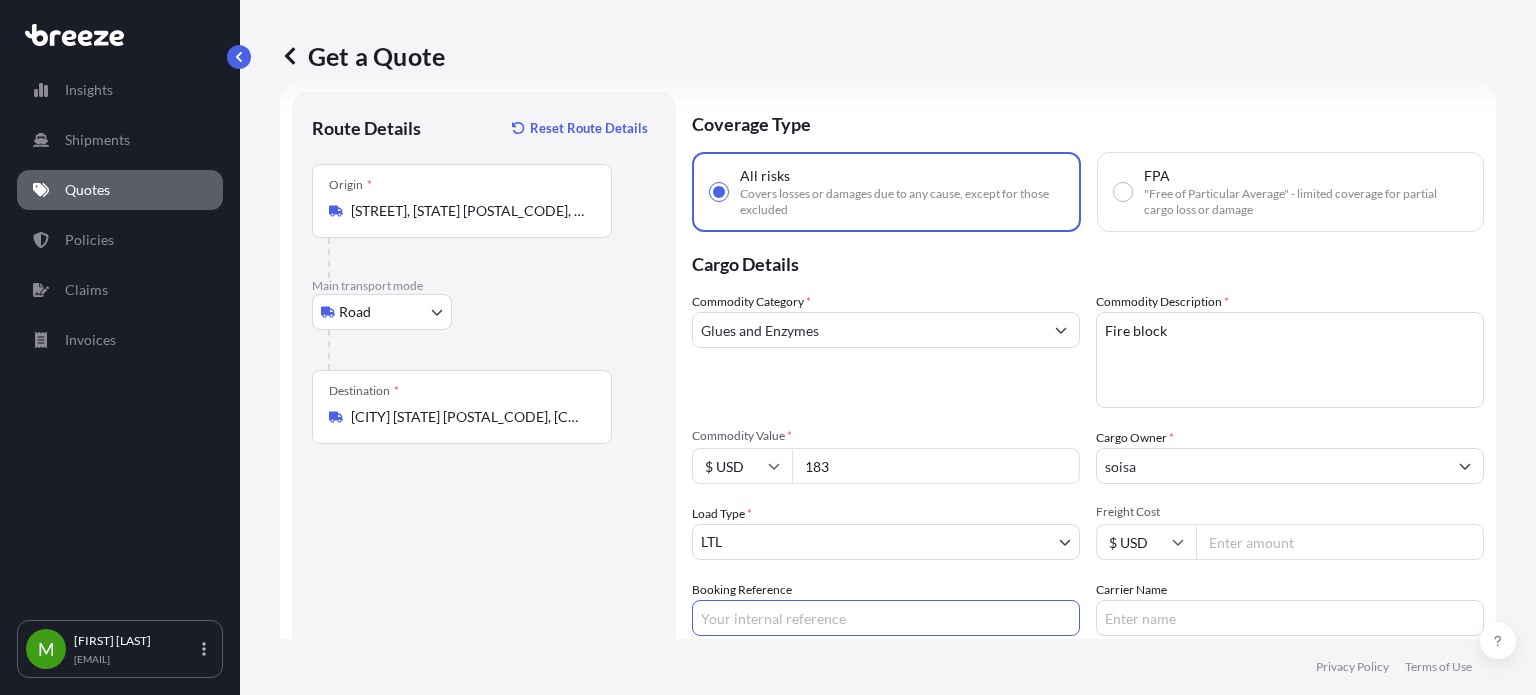 paste on "QUOTE #[NUMBER] PO [NUMBER]" 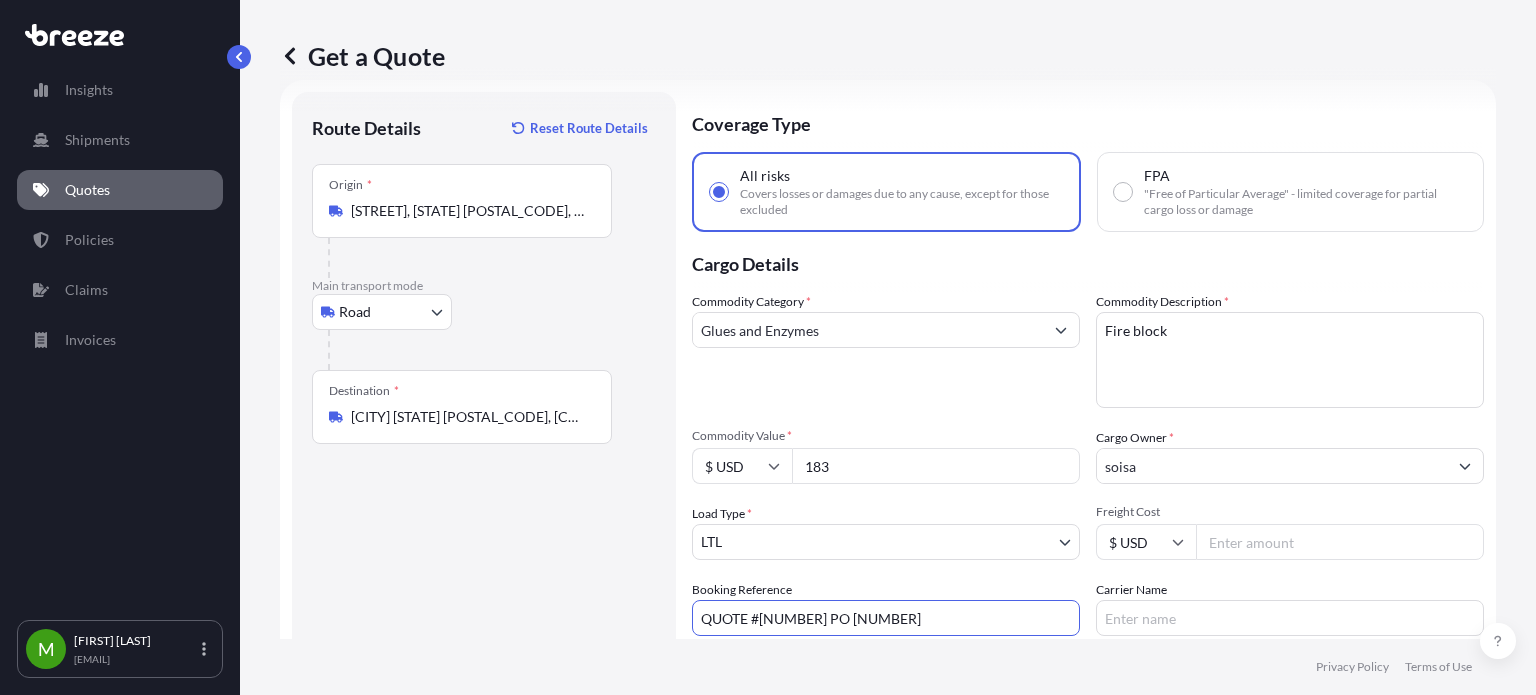 type on "QUOTE #[NUMBER] PO [NUMBER]" 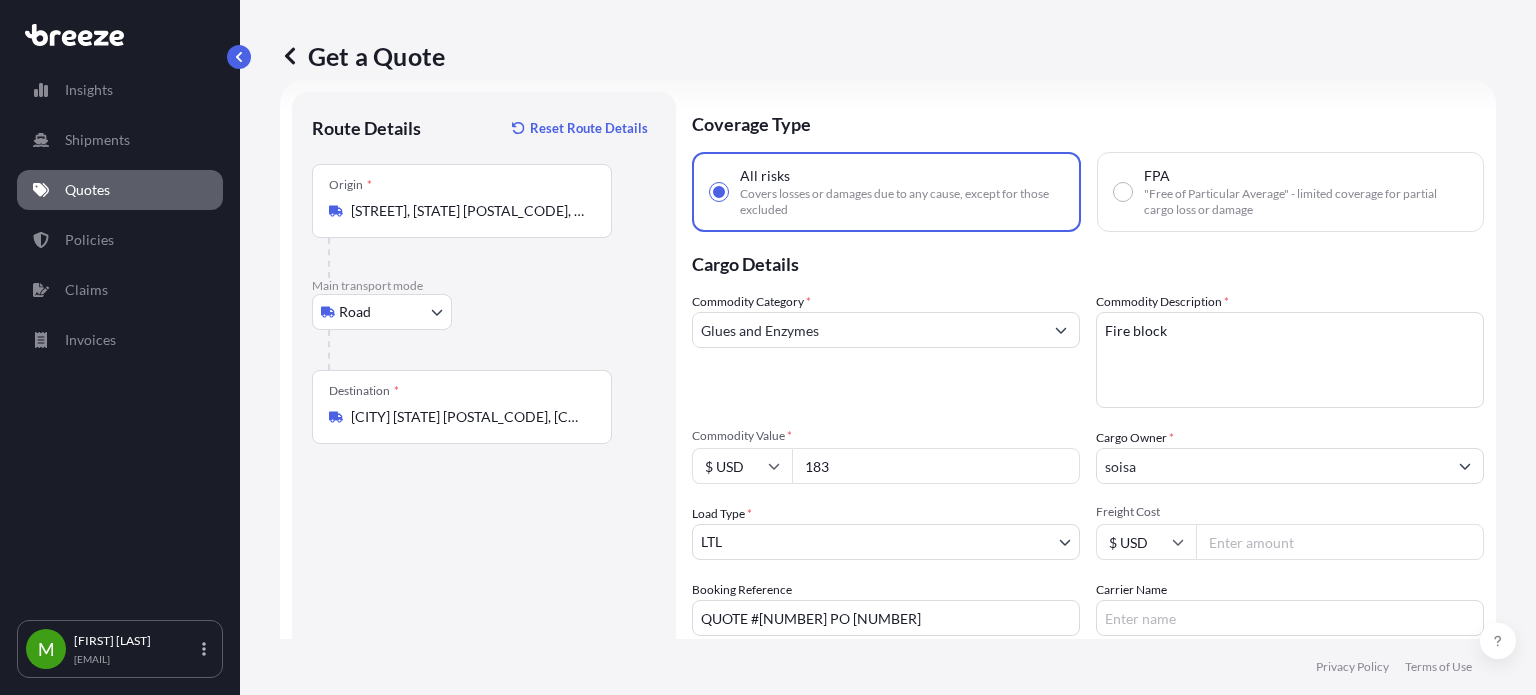 click on "Freight Cost" at bounding box center (1340, 542) 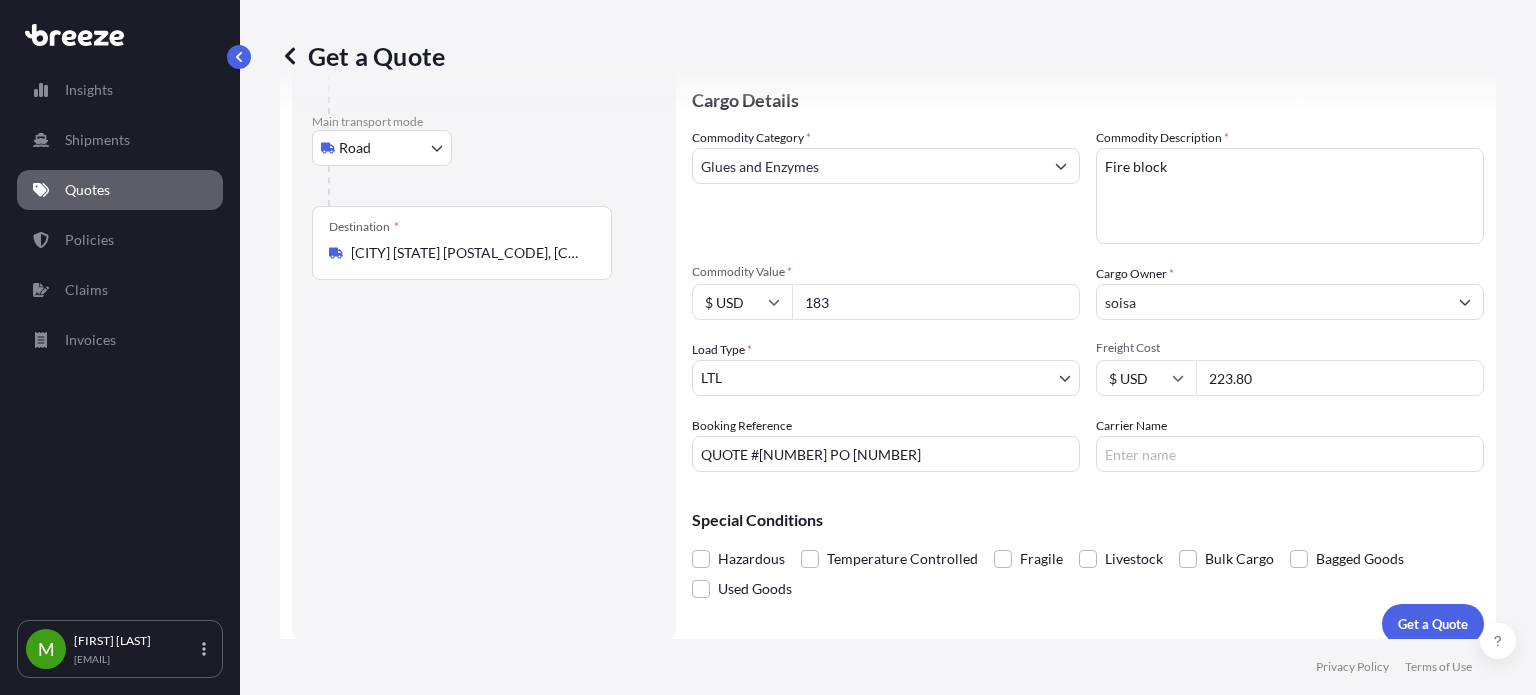 scroll, scrollTop: 212, scrollLeft: 0, axis: vertical 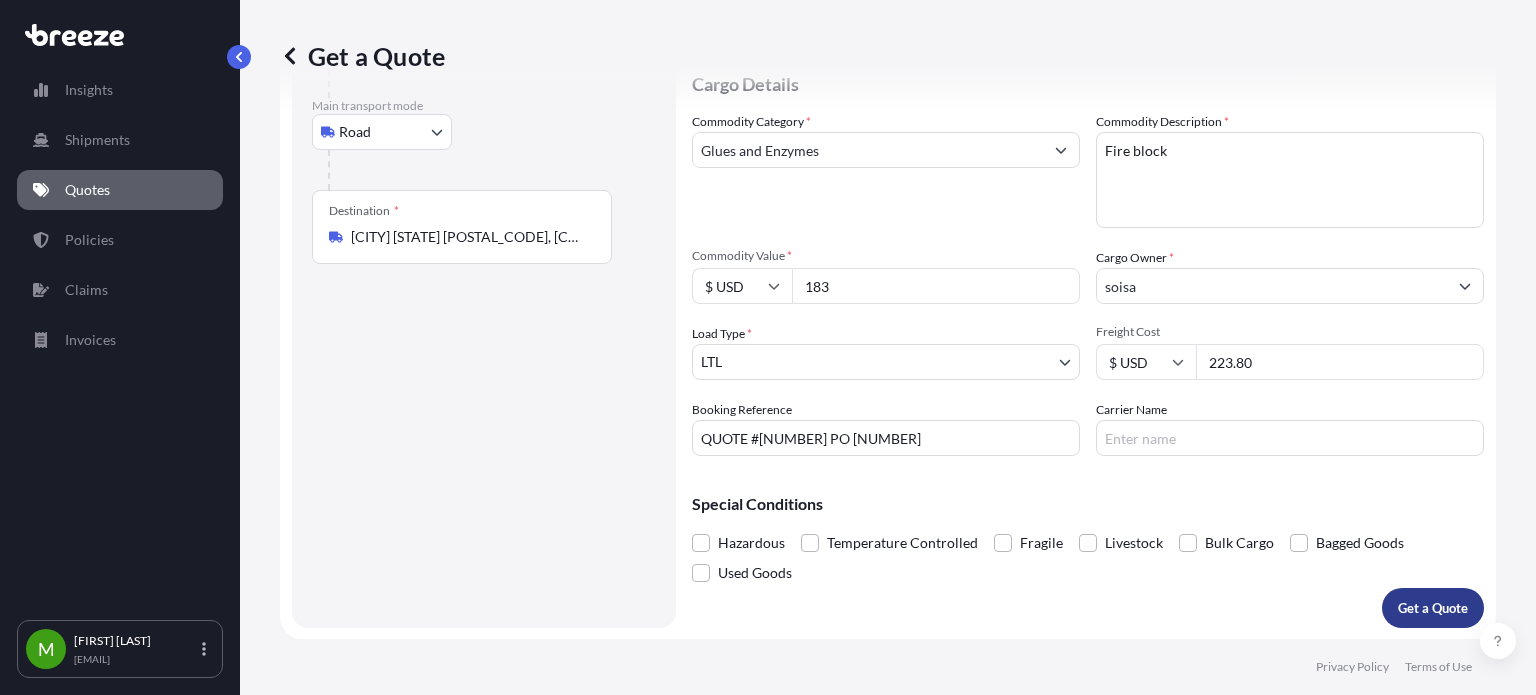 type on "223.80" 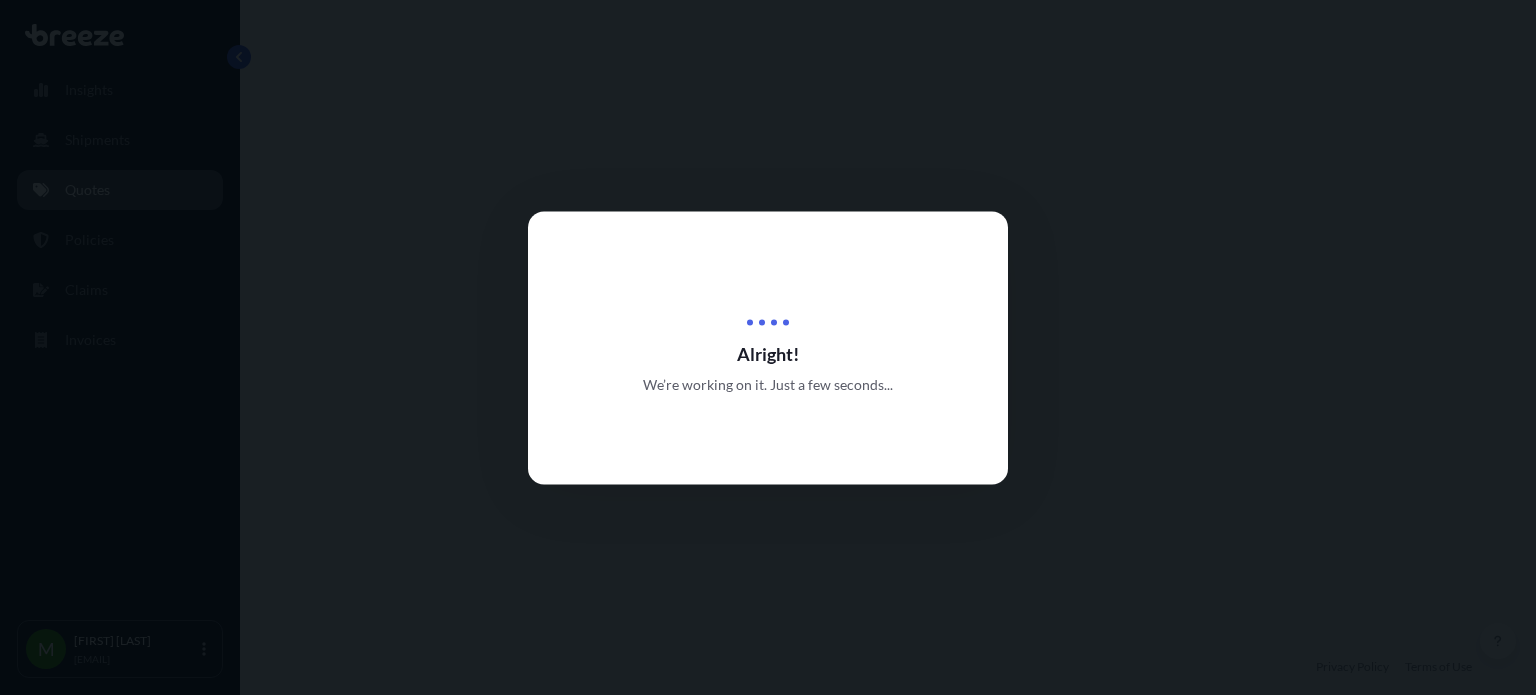 scroll, scrollTop: 0, scrollLeft: 0, axis: both 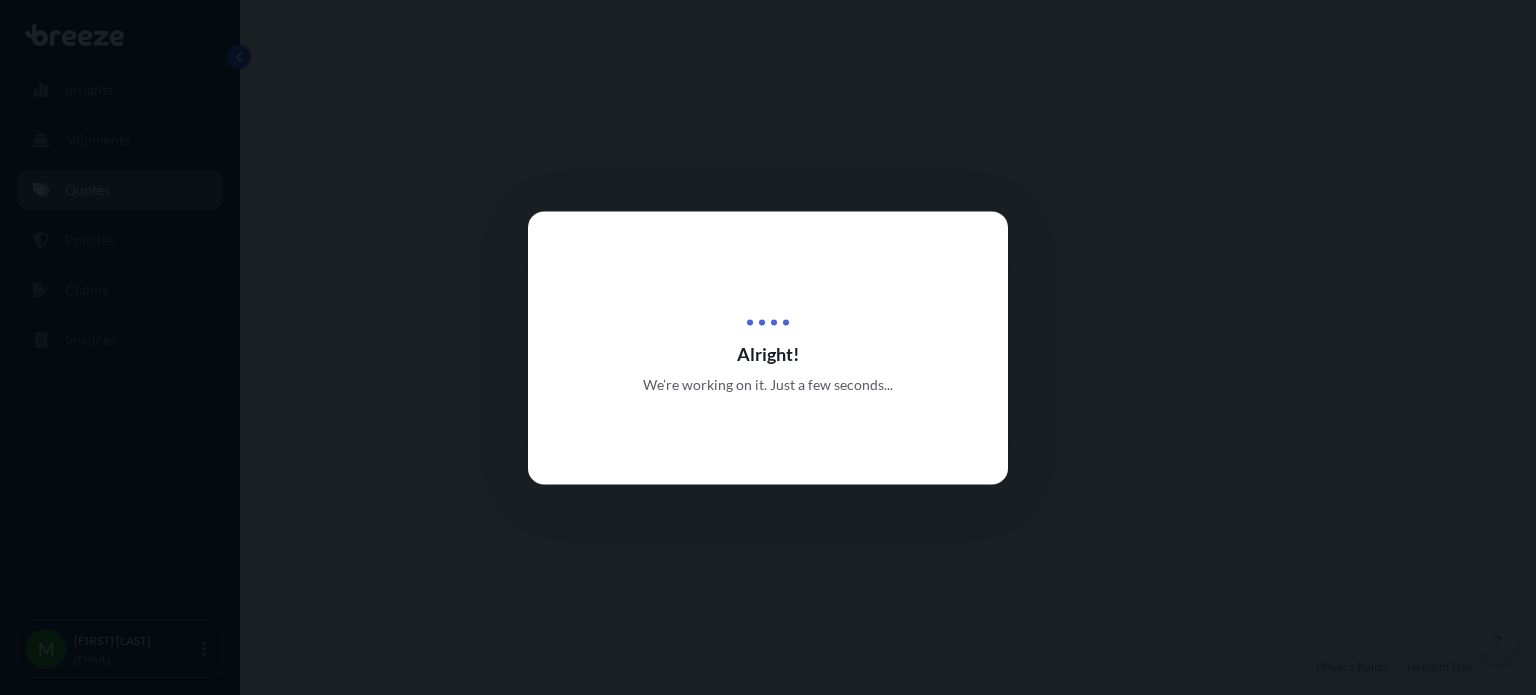 select on "1" 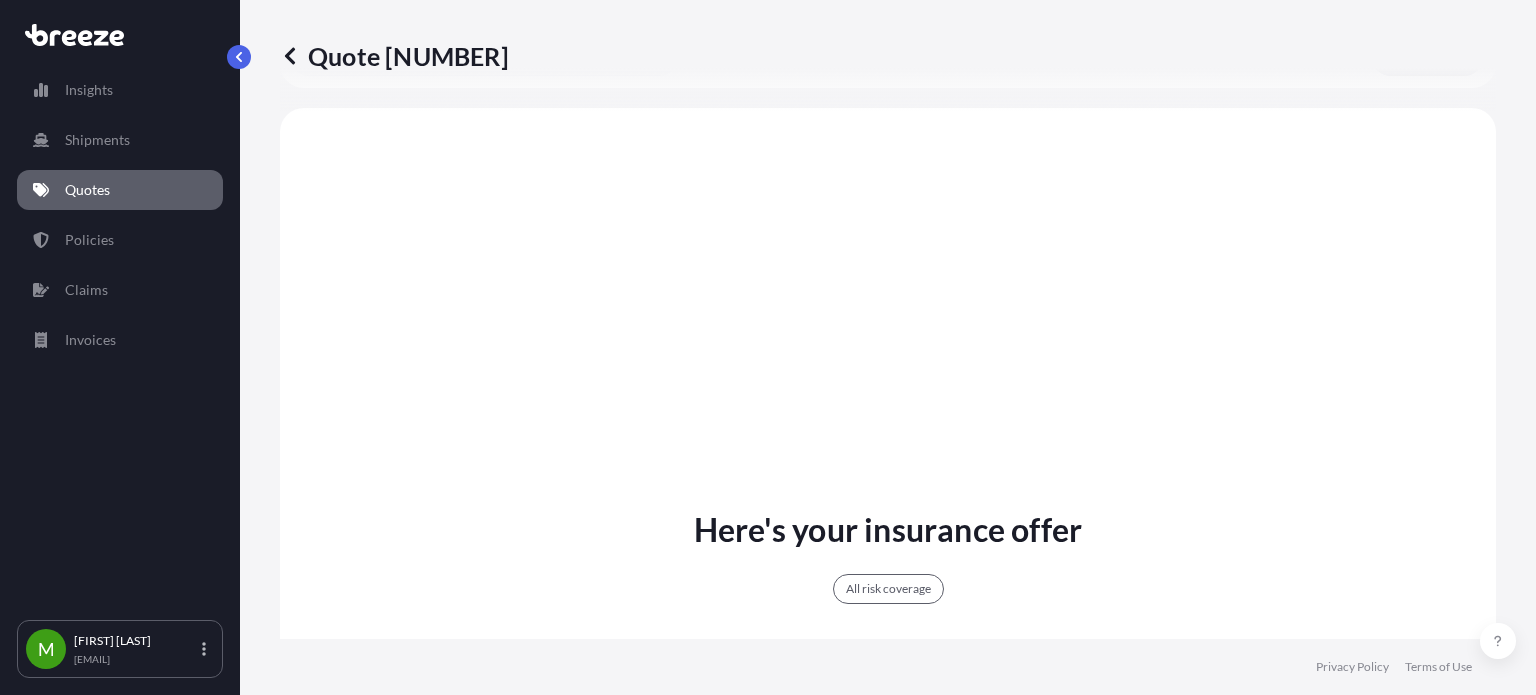 scroll, scrollTop: 771, scrollLeft: 0, axis: vertical 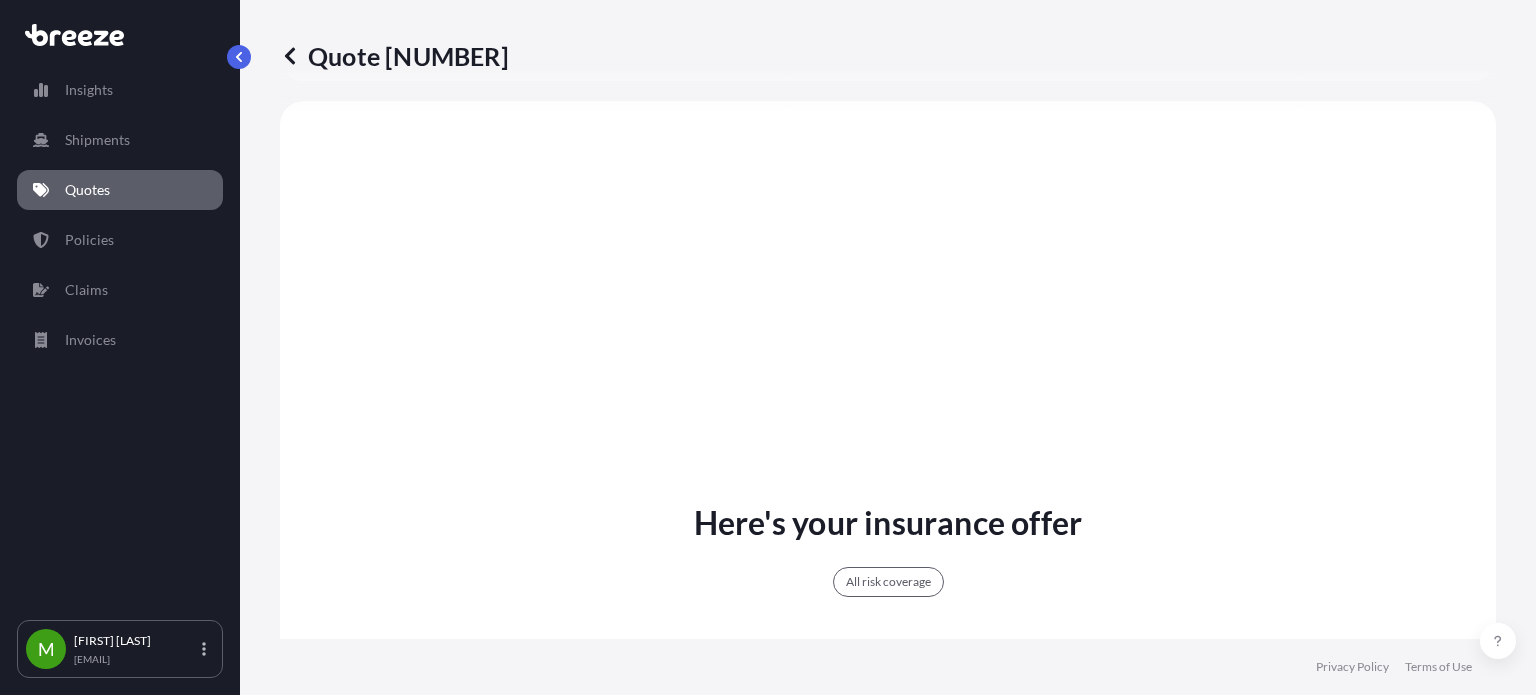drag, startPoint x: 1535, startPoint y: 308, endPoint x: 1310, endPoint y: 592, distance: 362.3272 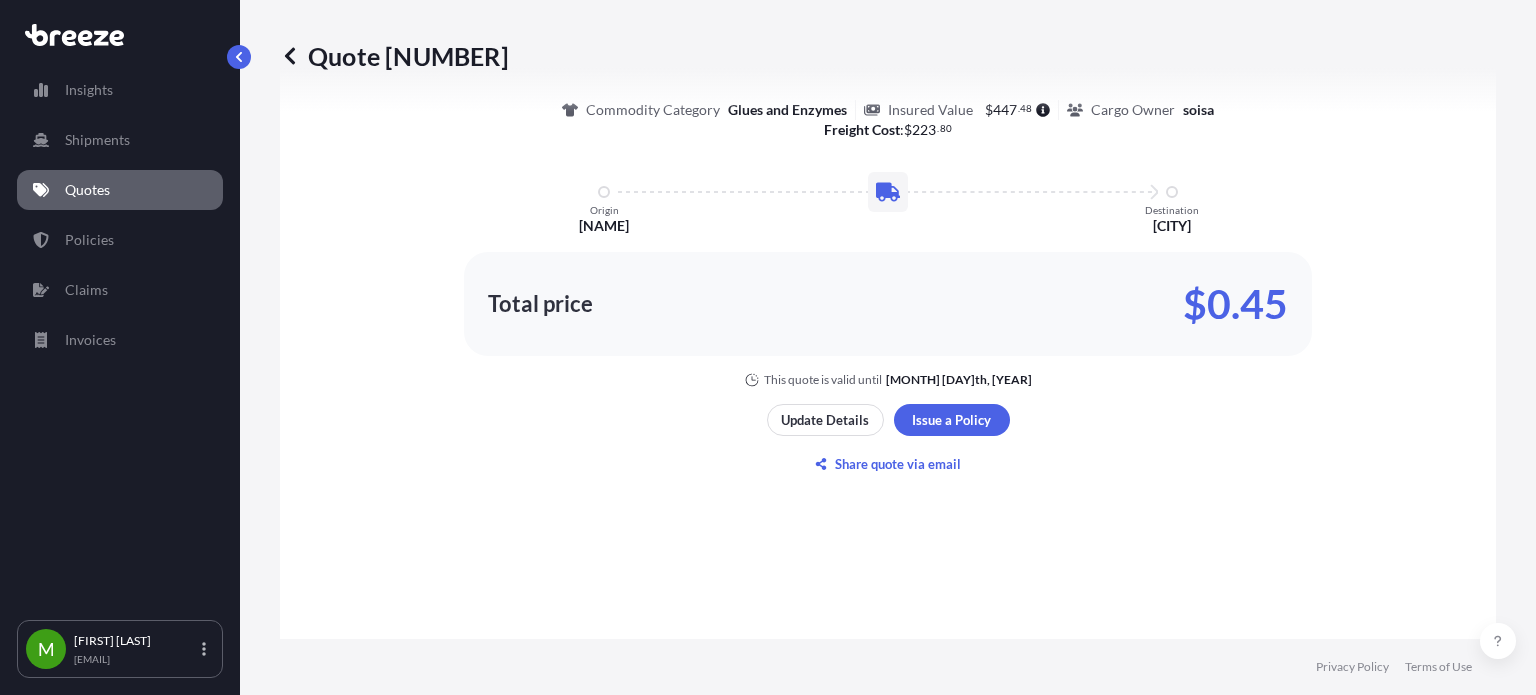 scroll, scrollTop: 1328, scrollLeft: 0, axis: vertical 